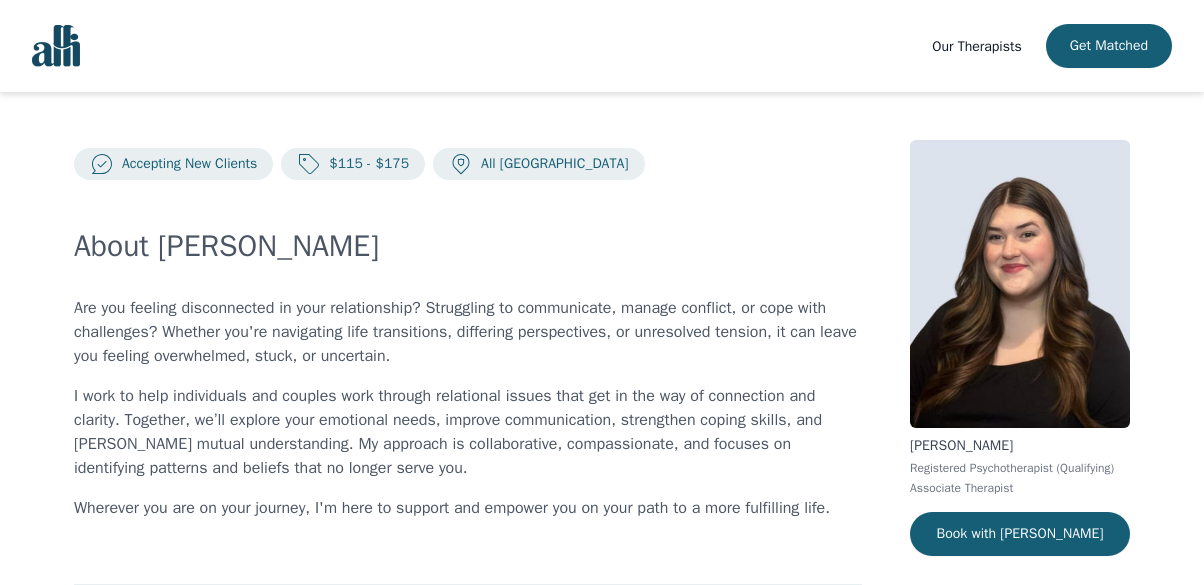 scroll, scrollTop: 0, scrollLeft: 0, axis: both 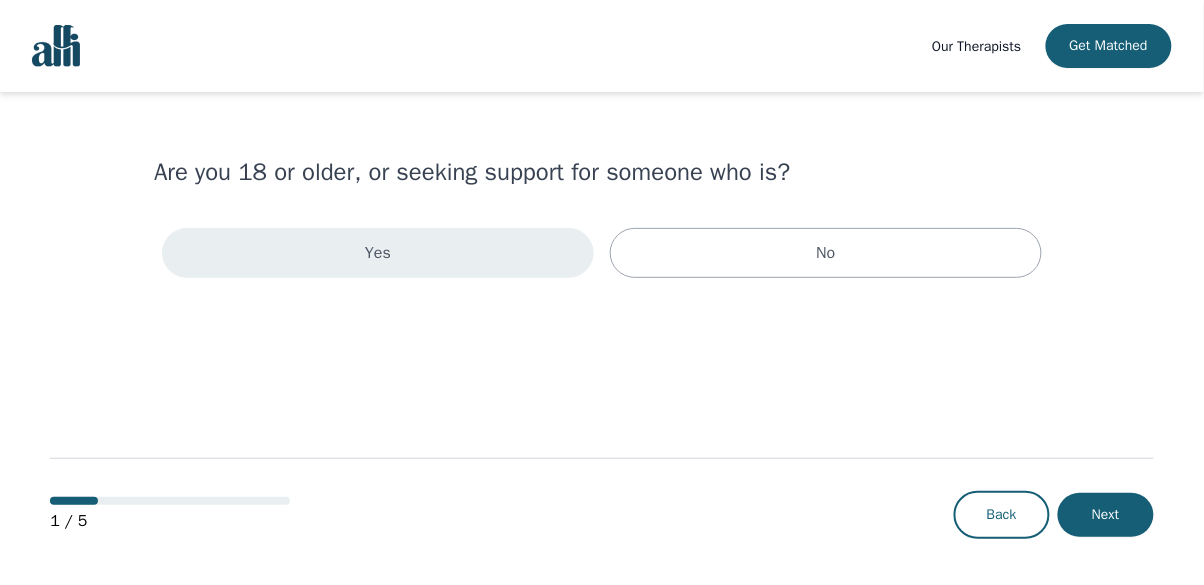 click on "Yes" at bounding box center [378, 253] 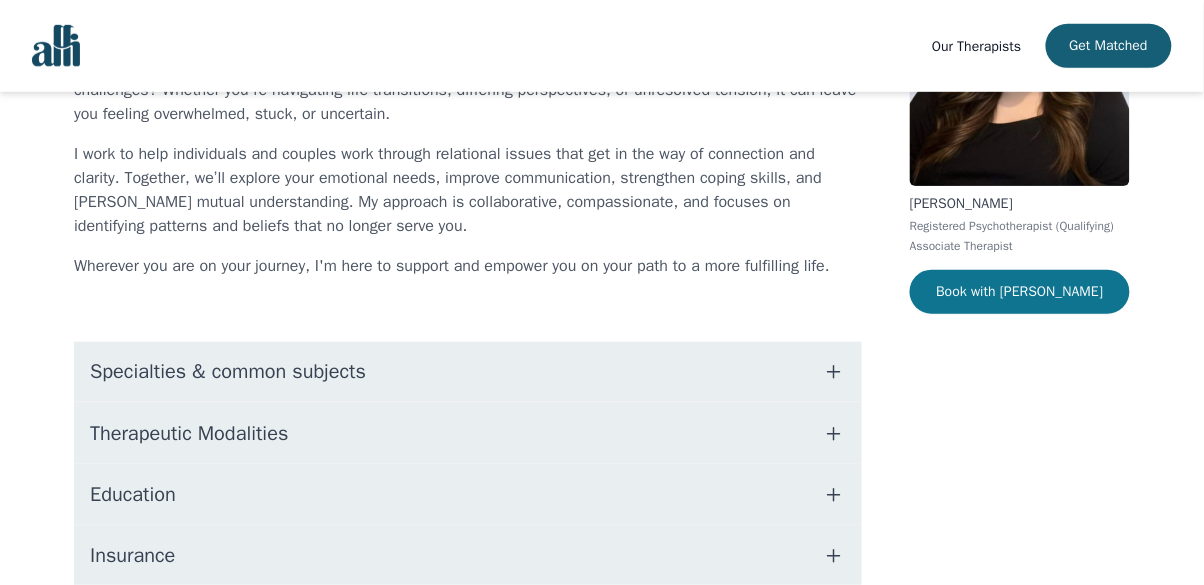 click on "Book with [PERSON_NAME]" at bounding box center [1020, 292] 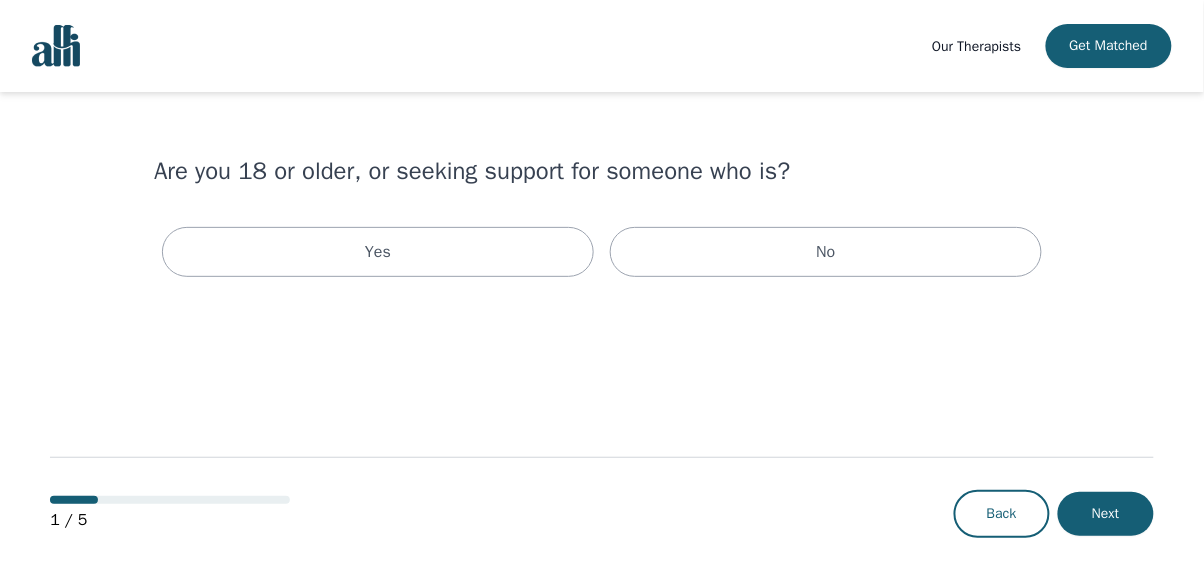 scroll, scrollTop: 0, scrollLeft: 0, axis: both 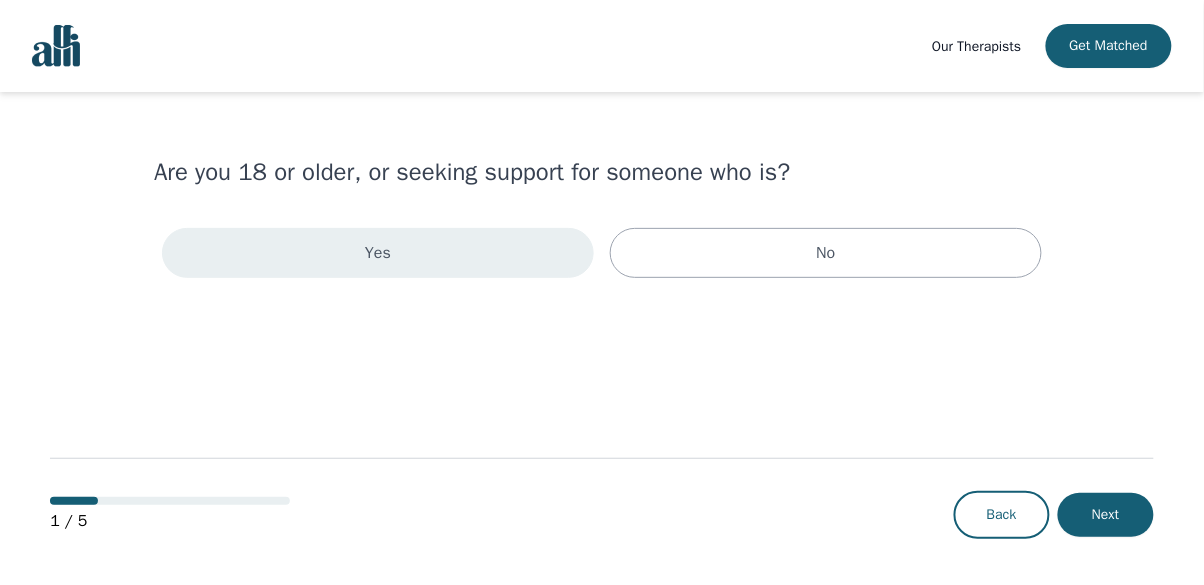 click on "Yes" at bounding box center (378, 253) 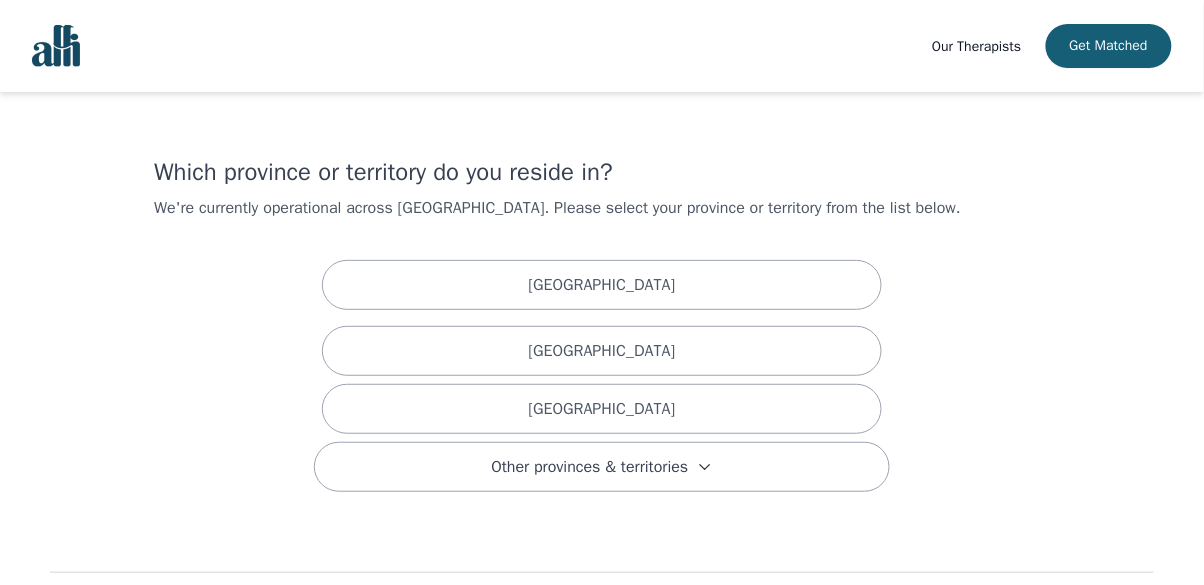 click on "Next" at bounding box center [1106, 629] 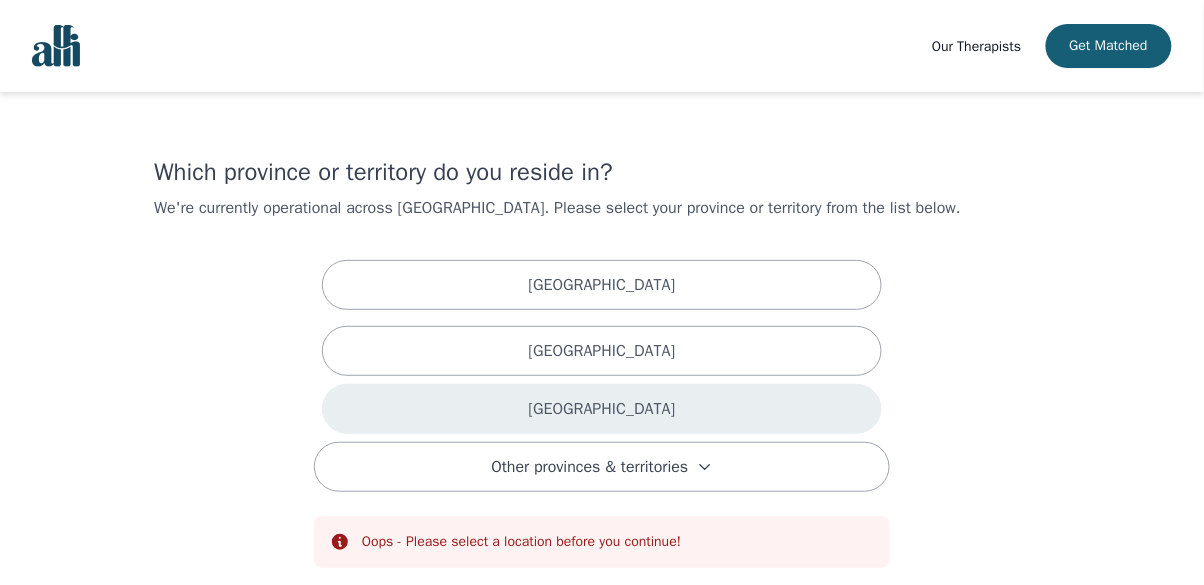 click on "[GEOGRAPHIC_DATA]" at bounding box center [602, 409] 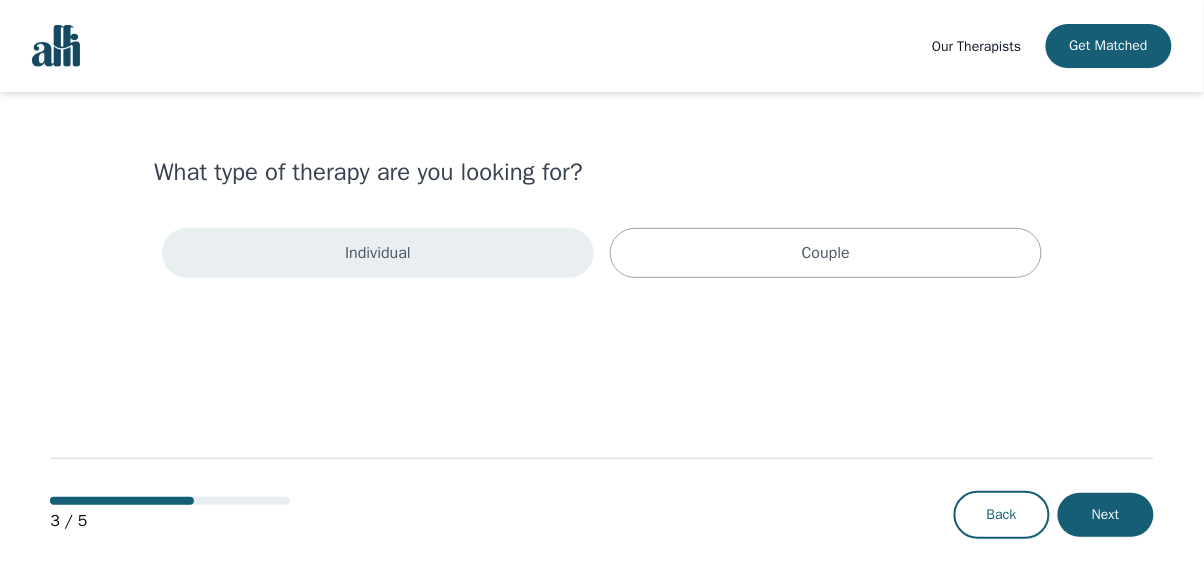 click on "Individual" at bounding box center [378, 253] 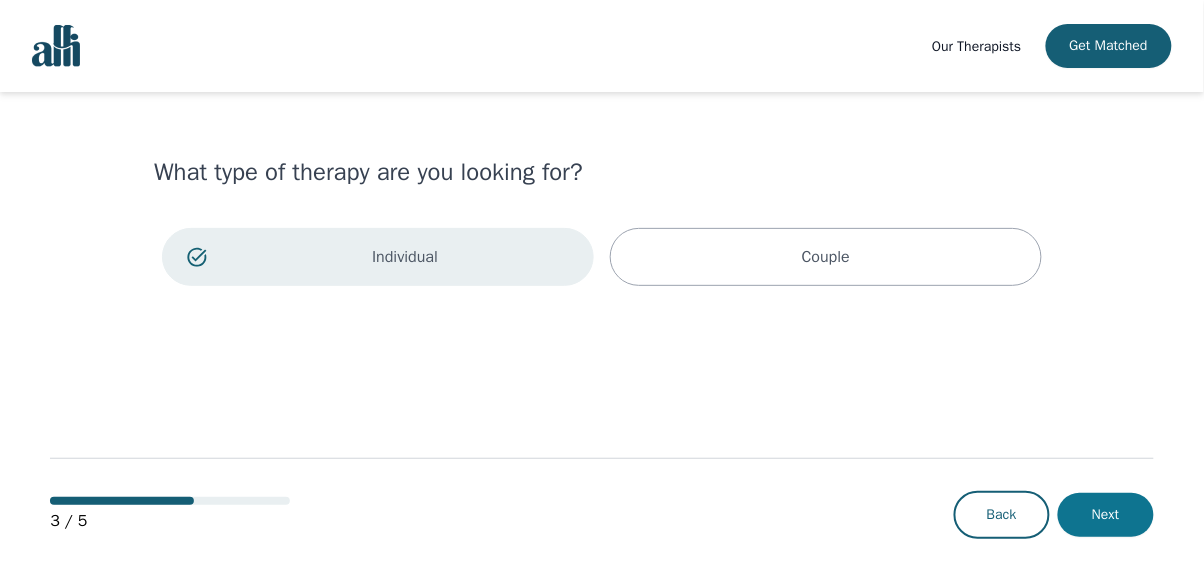 click on "Next" at bounding box center (1106, 515) 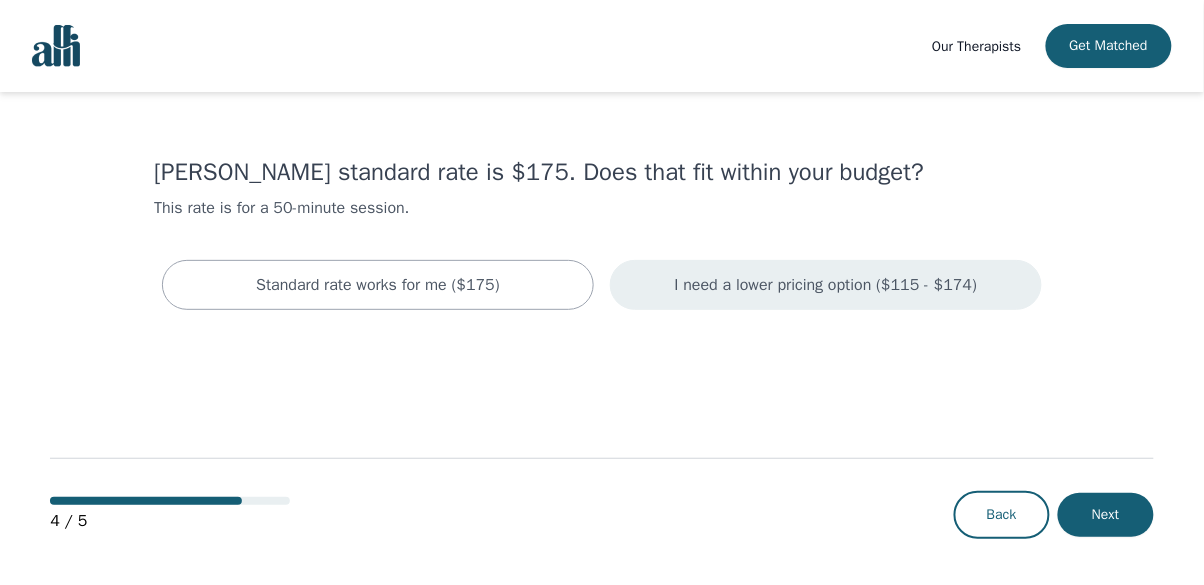 click on "I need a lower pricing option ($115 - $174)" at bounding box center (826, 285) 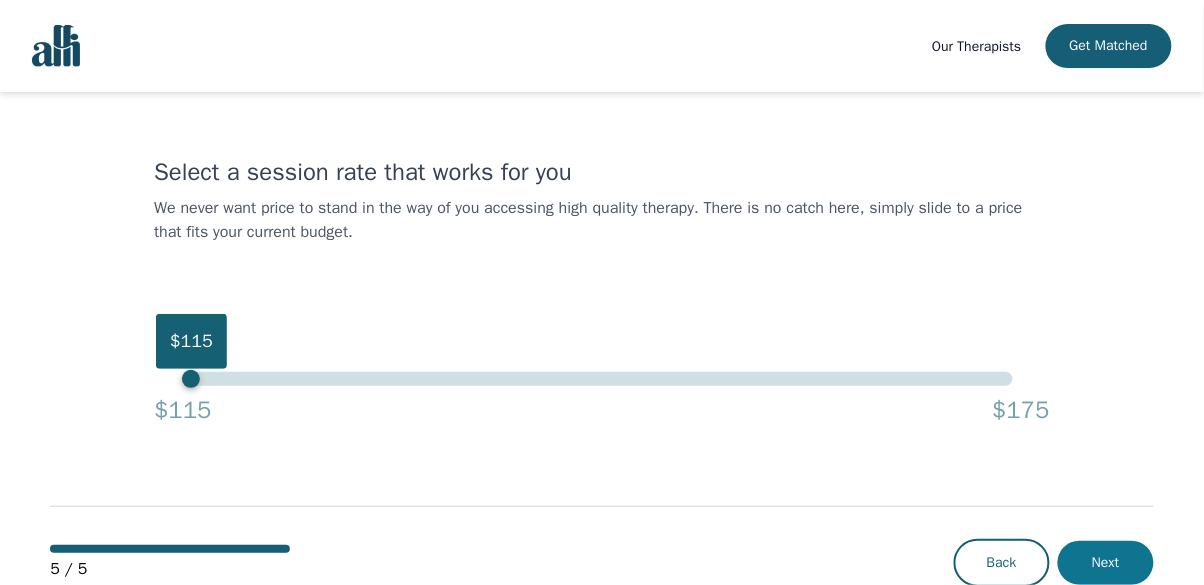 click on "Next" at bounding box center [1106, 563] 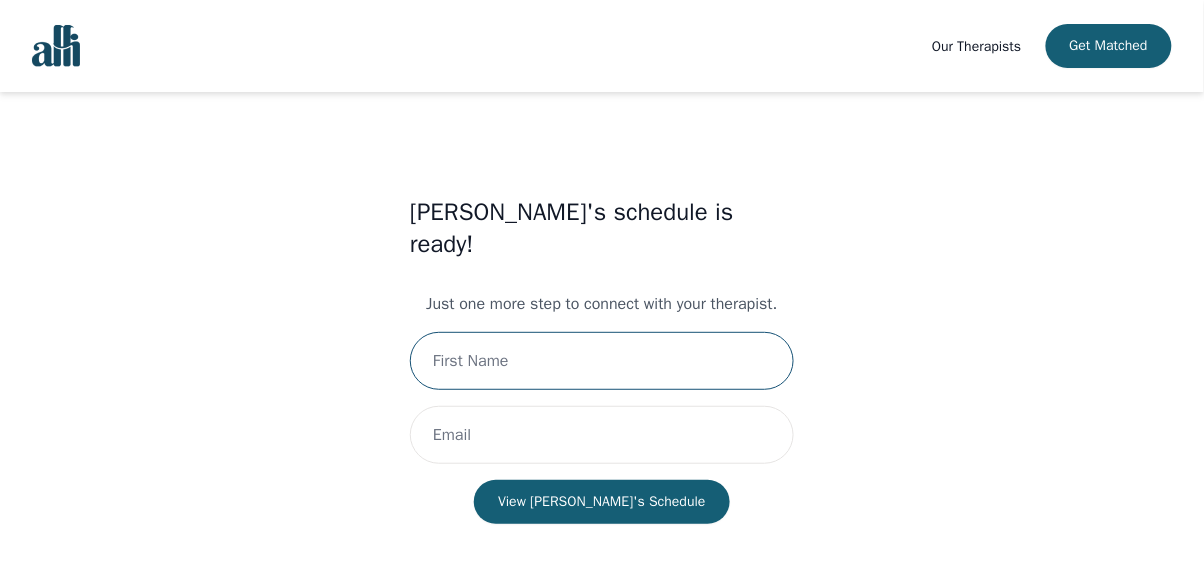 click at bounding box center [602, 361] 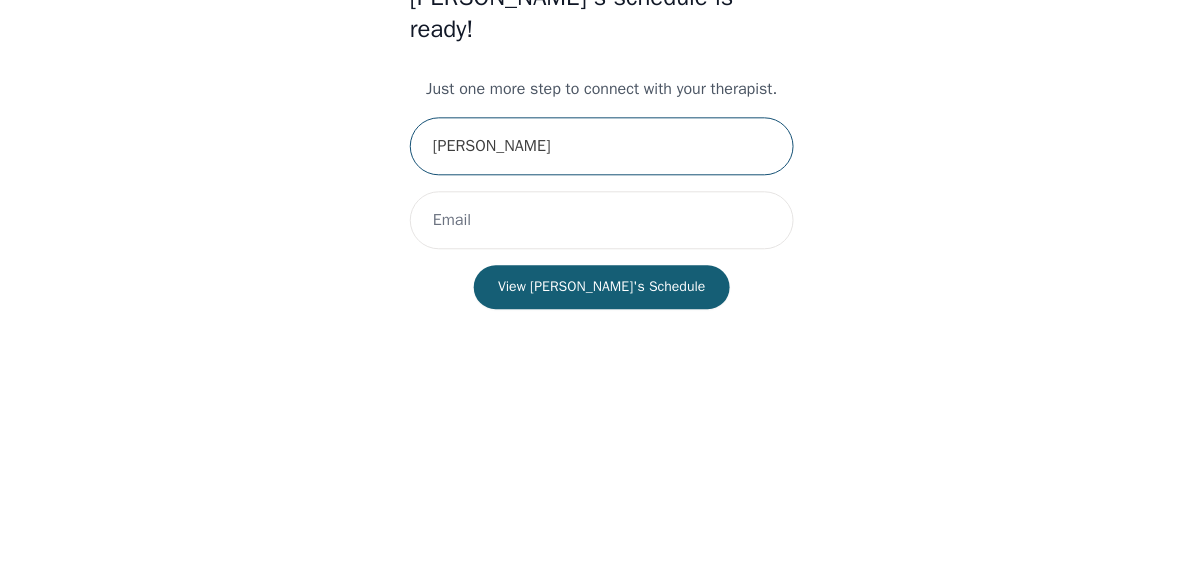 type on "[PERSON_NAME]" 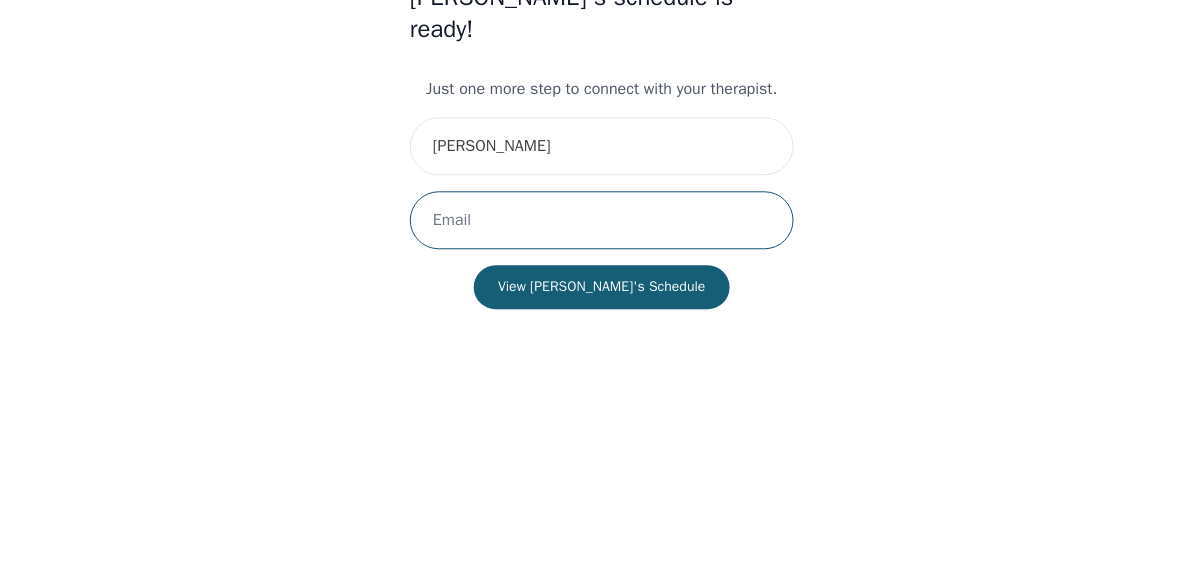 click at bounding box center [602, 435] 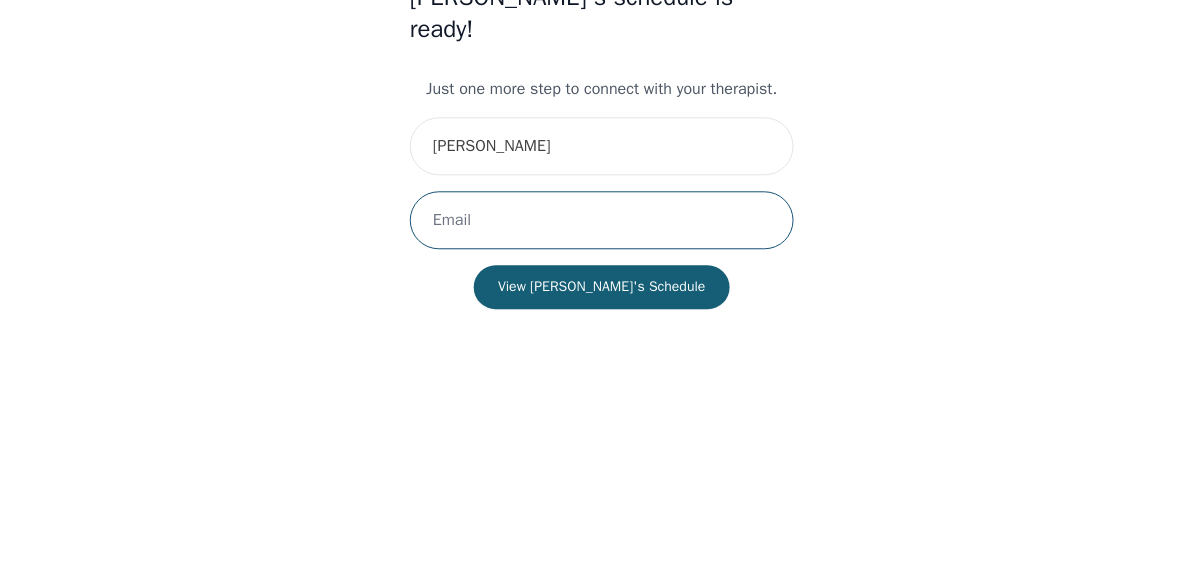 type on "[EMAIL_ADDRESS][PERSON_NAME][DOMAIN_NAME]" 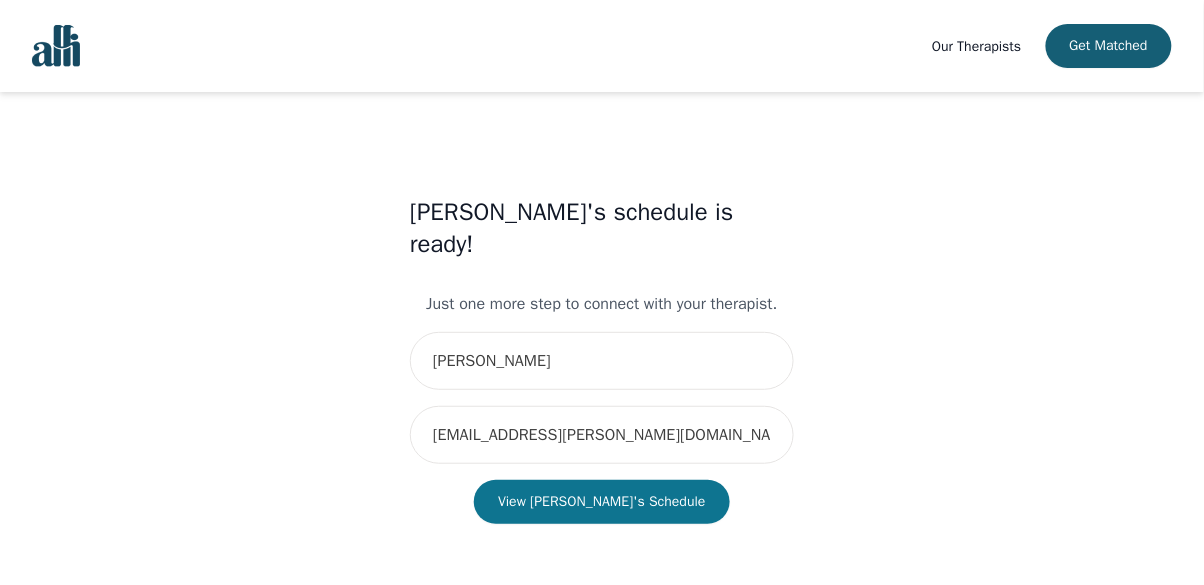 click on "View [PERSON_NAME]'s Schedule" at bounding box center (602, 502) 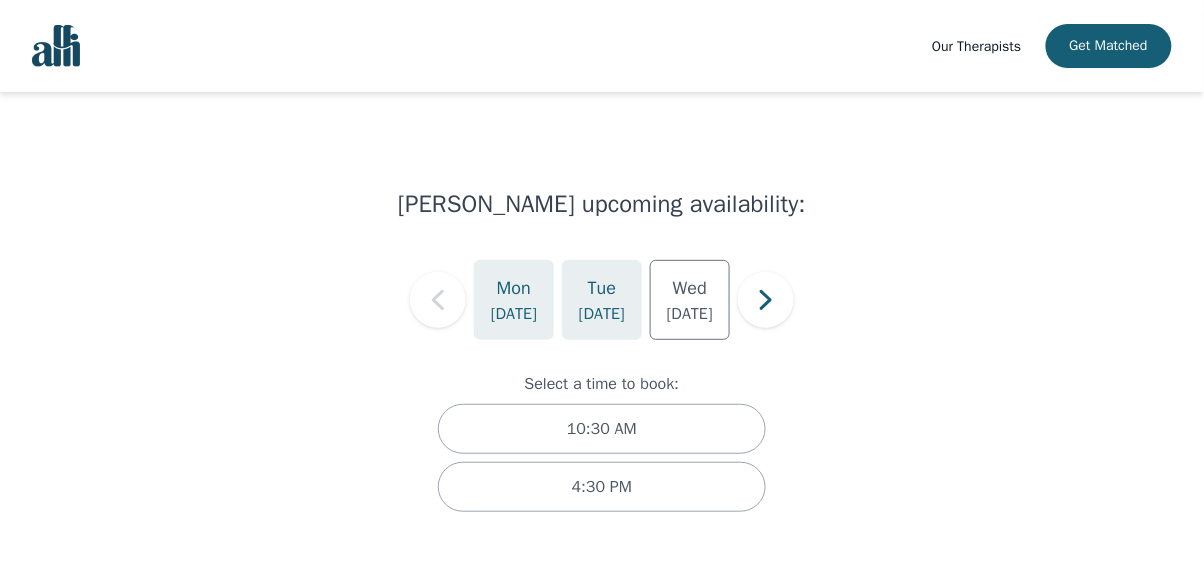 click on "[DATE]" at bounding box center (602, 314) 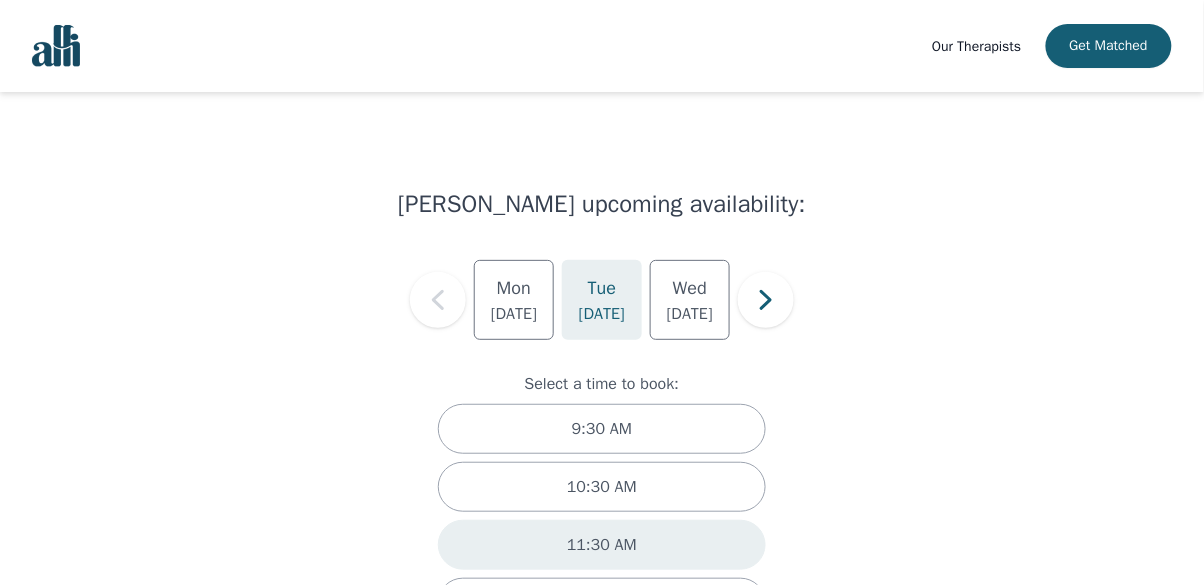 click on "11:30 AM" at bounding box center (602, 545) 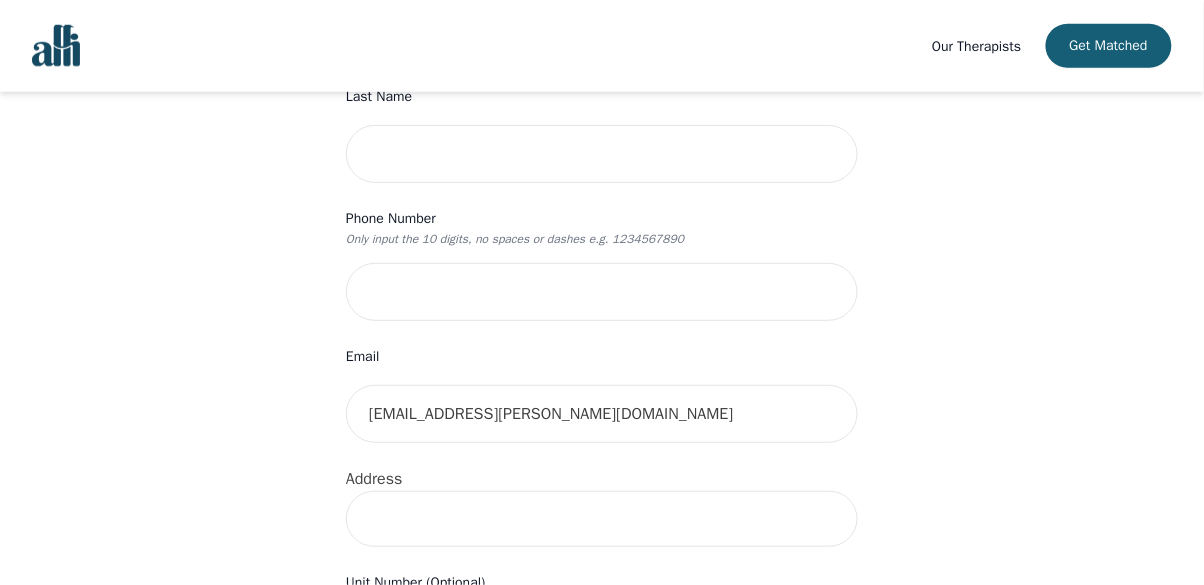 scroll, scrollTop: 384, scrollLeft: 0, axis: vertical 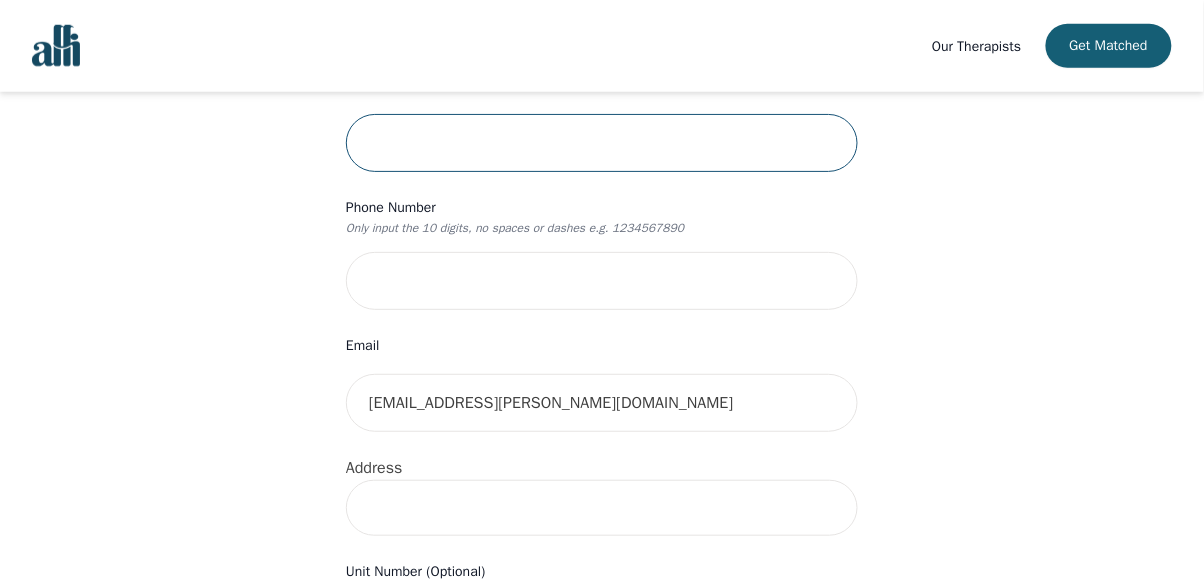 click at bounding box center [602, 143] 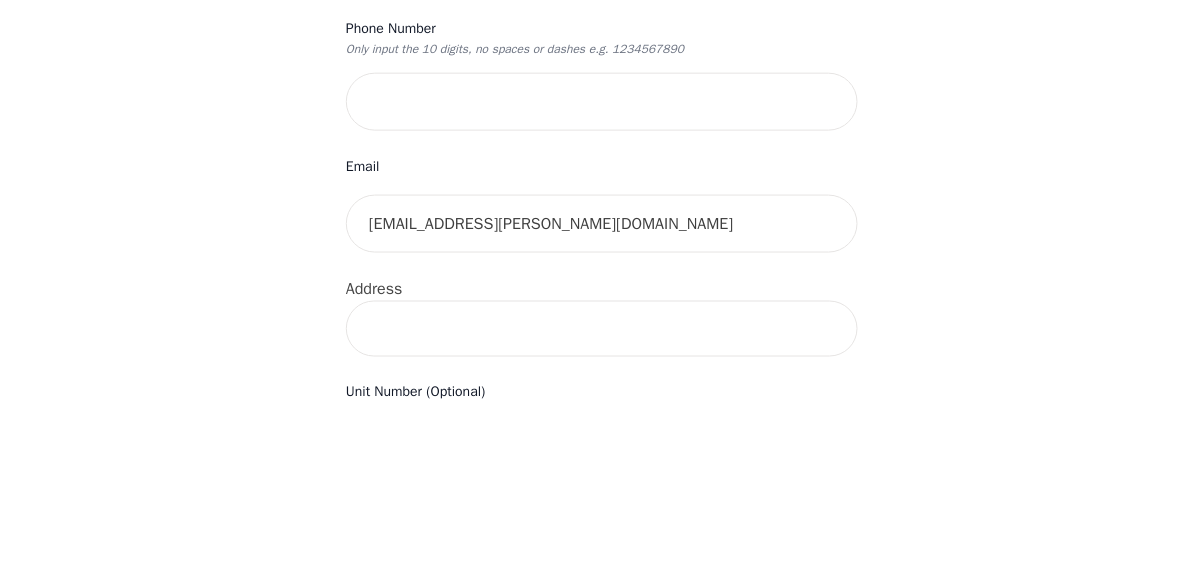 scroll, scrollTop: 384, scrollLeft: 0, axis: vertical 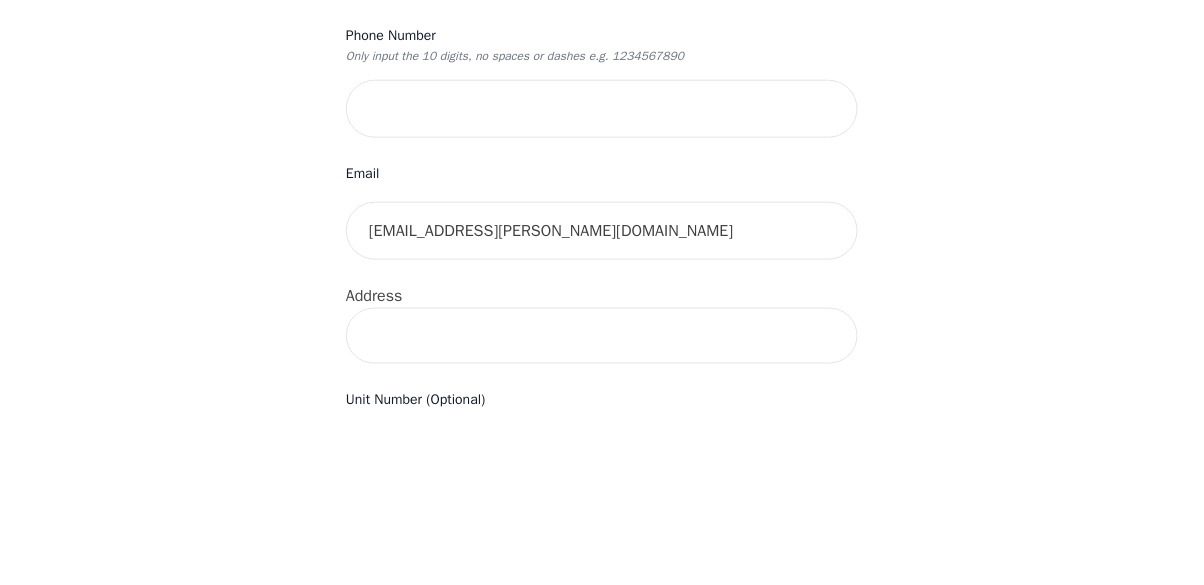 type on "[PERSON_NAME]" 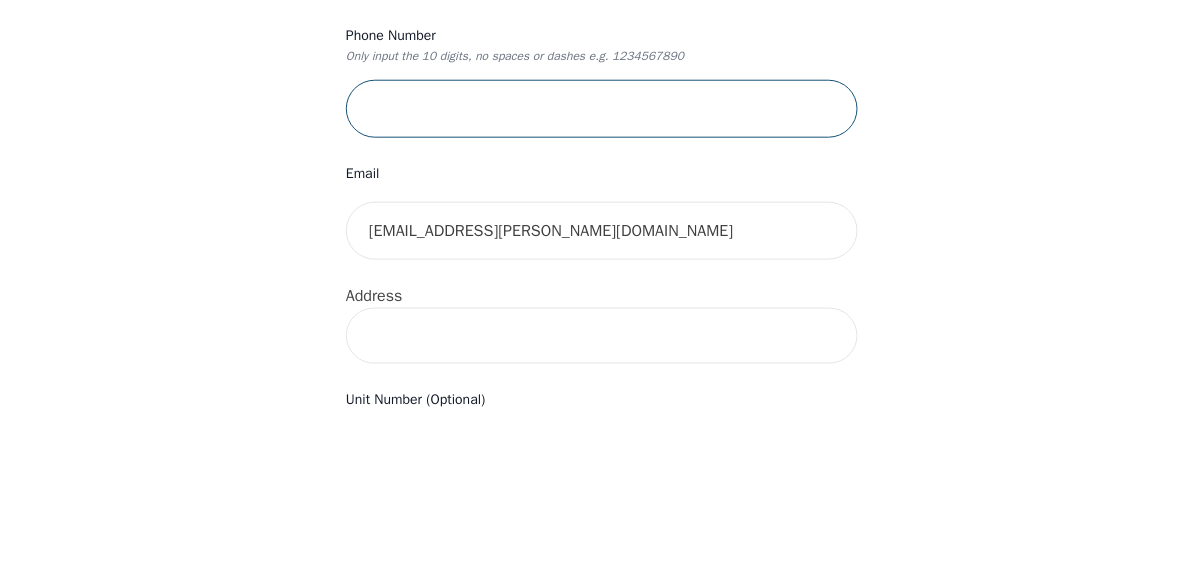 click at bounding box center [602, 281] 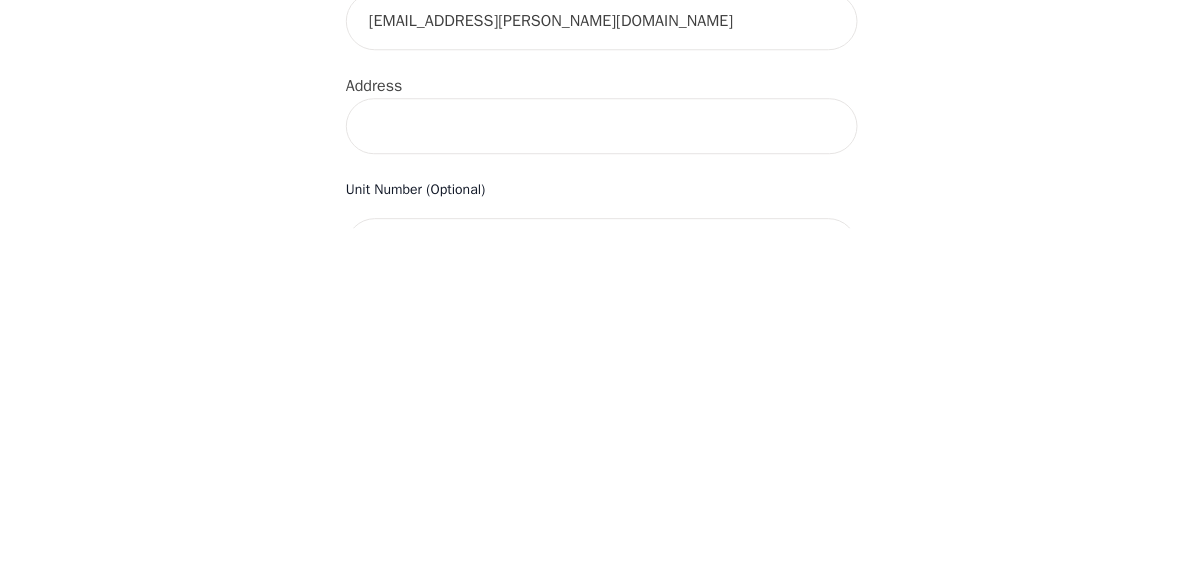 scroll, scrollTop: 416, scrollLeft: 0, axis: vertical 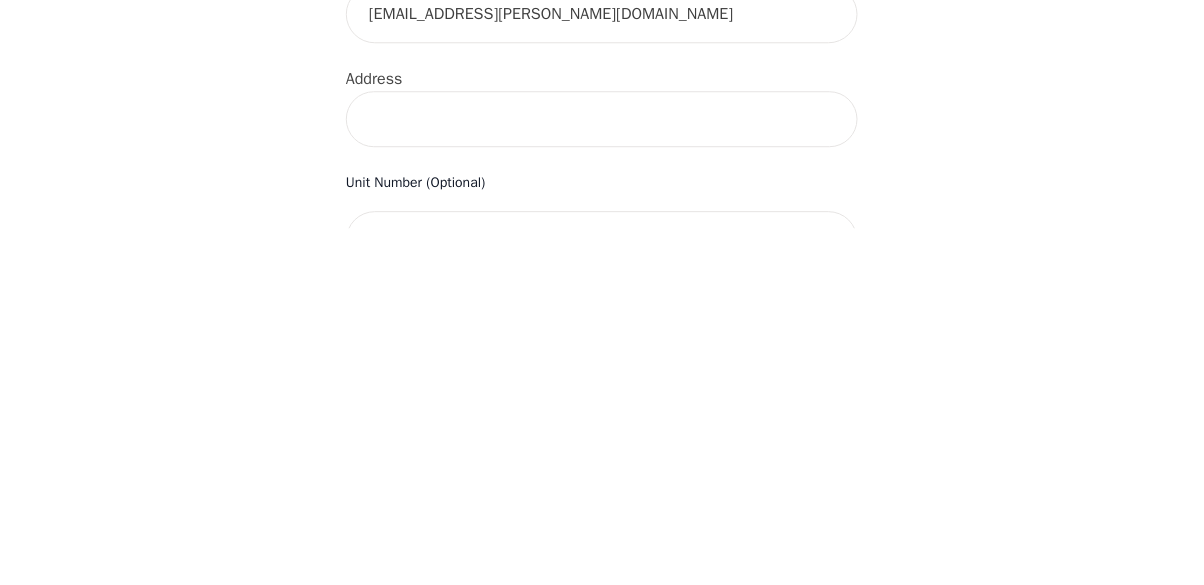type on "5198597141" 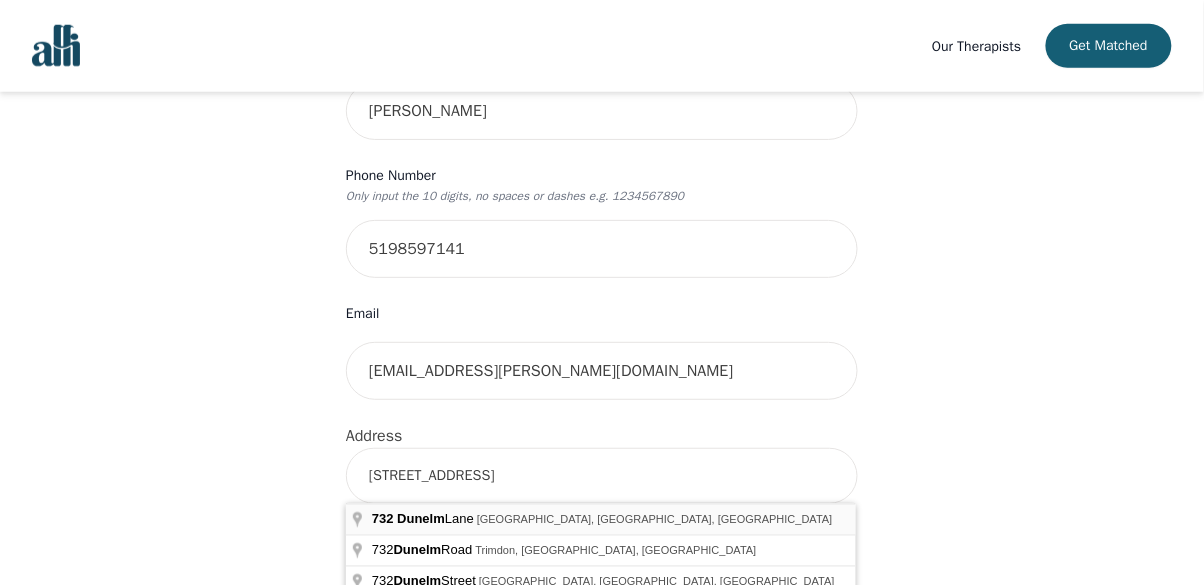 type on "[STREET_ADDRESS]" 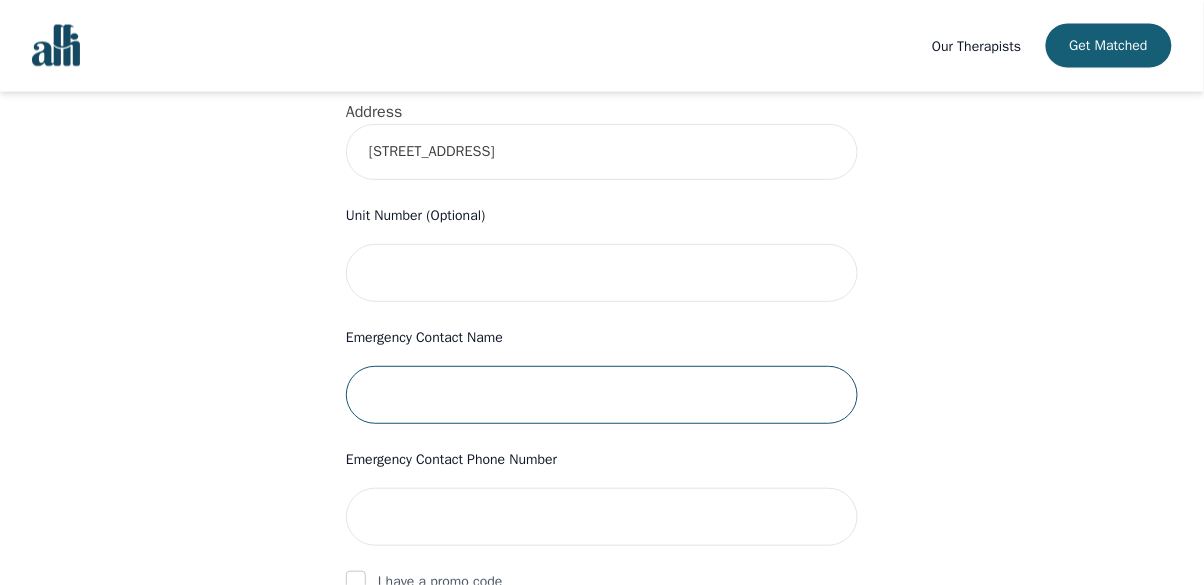 click at bounding box center (602, 395) 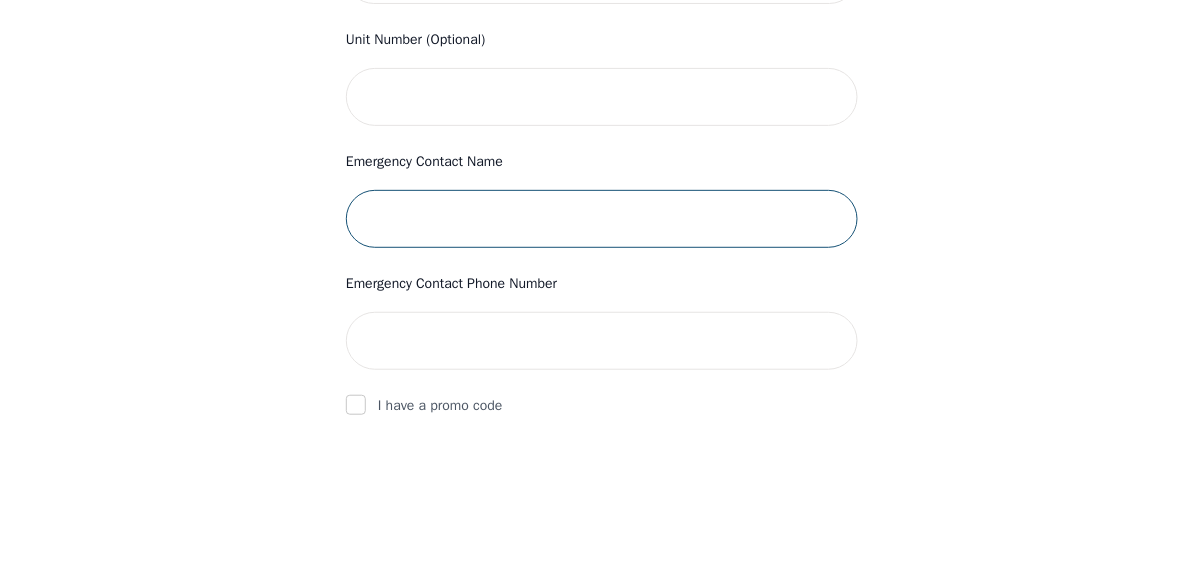 scroll, scrollTop: 757, scrollLeft: 0, axis: vertical 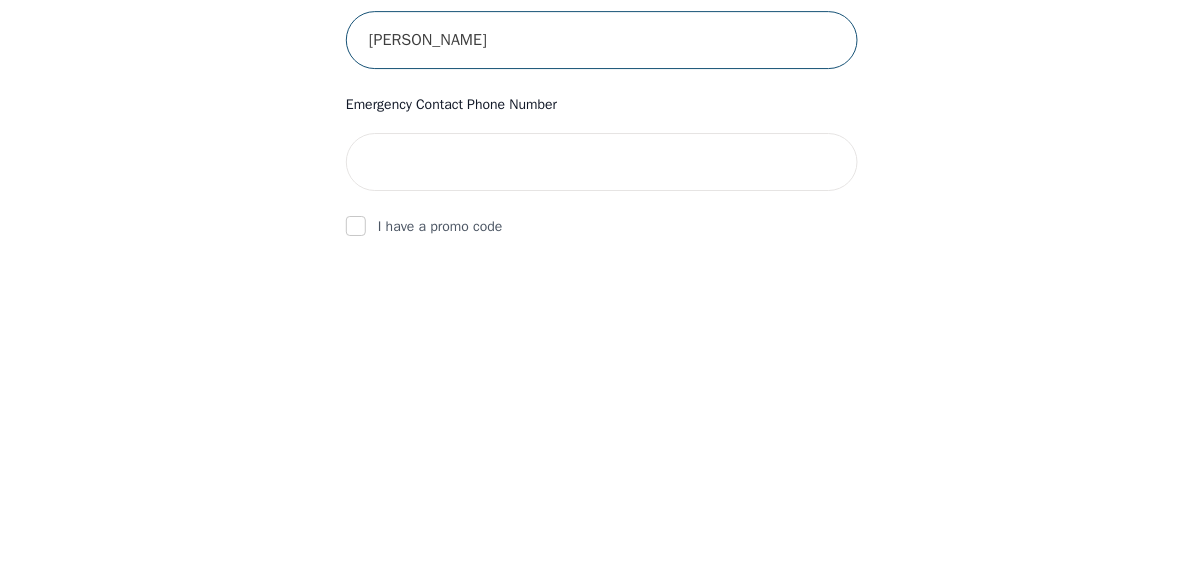 type on "[PERSON_NAME]" 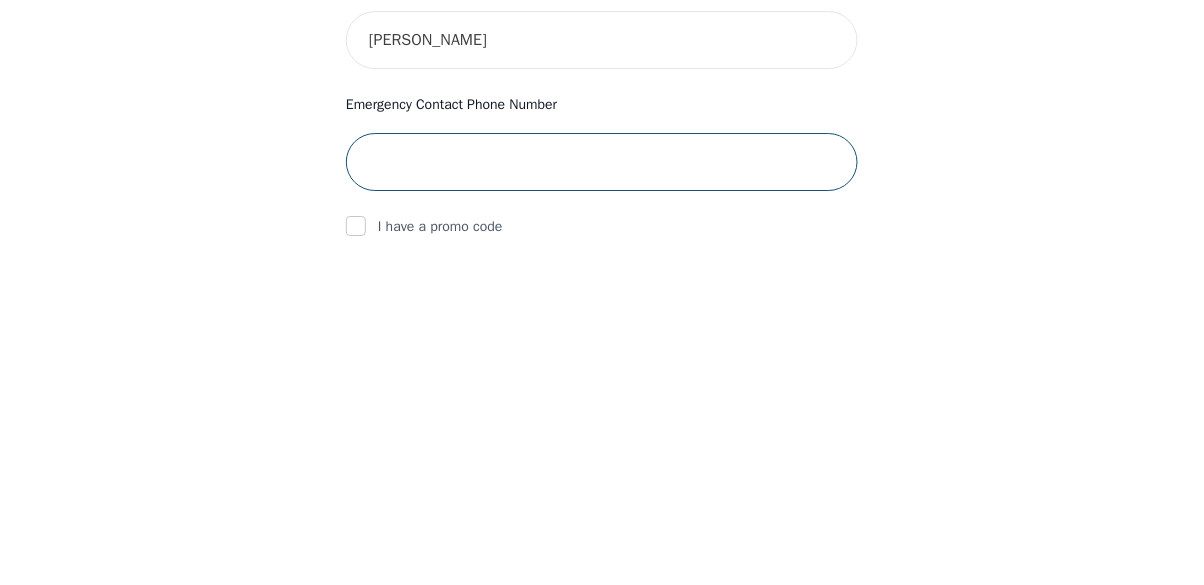 click at bounding box center (602, 500) 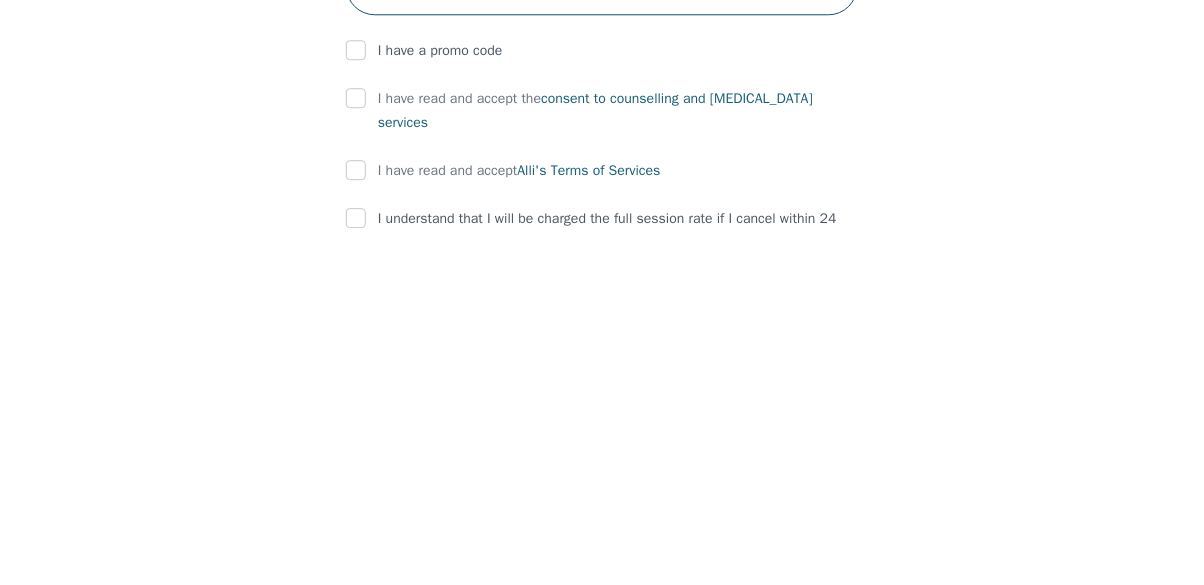 scroll, scrollTop: 916, scrollLeft: 0, axis: vertical 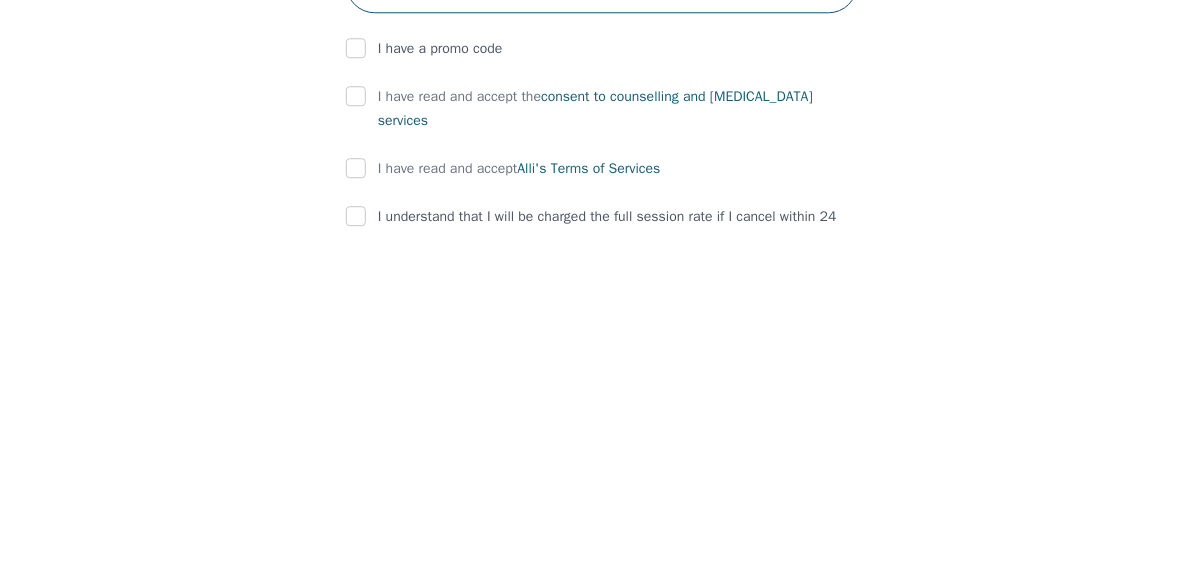 type on "5193190057" 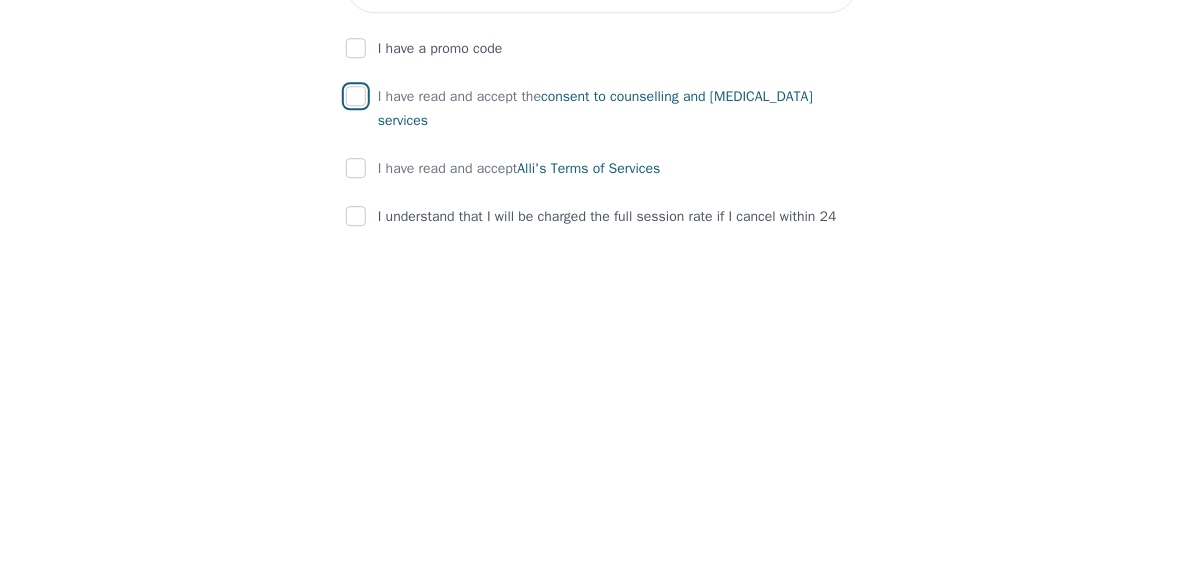 click at bounding box center [356, 453] 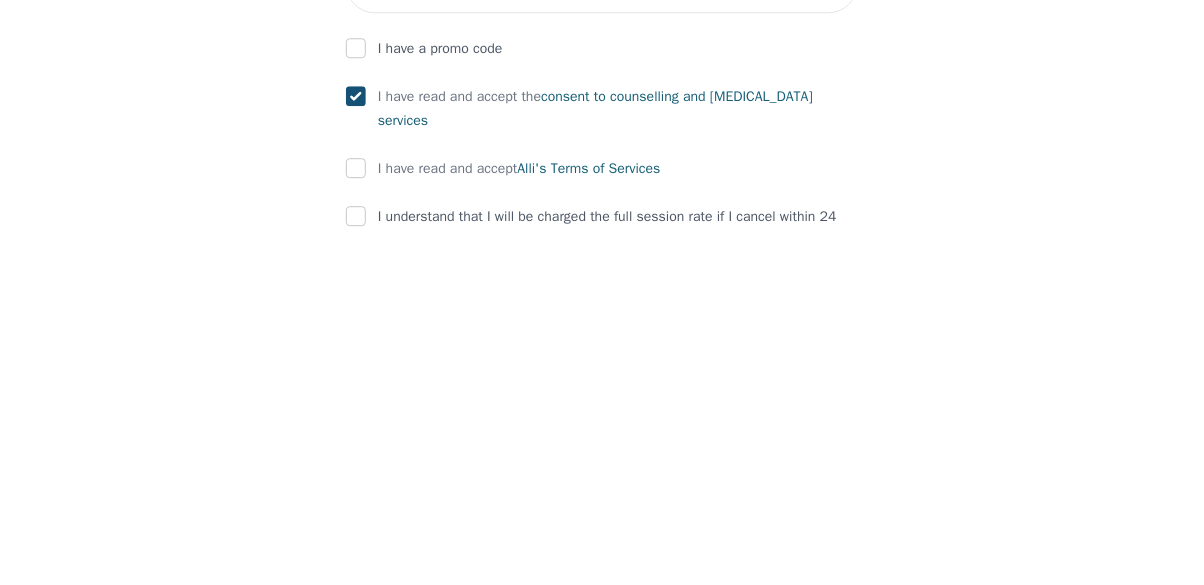checkbox on "true" 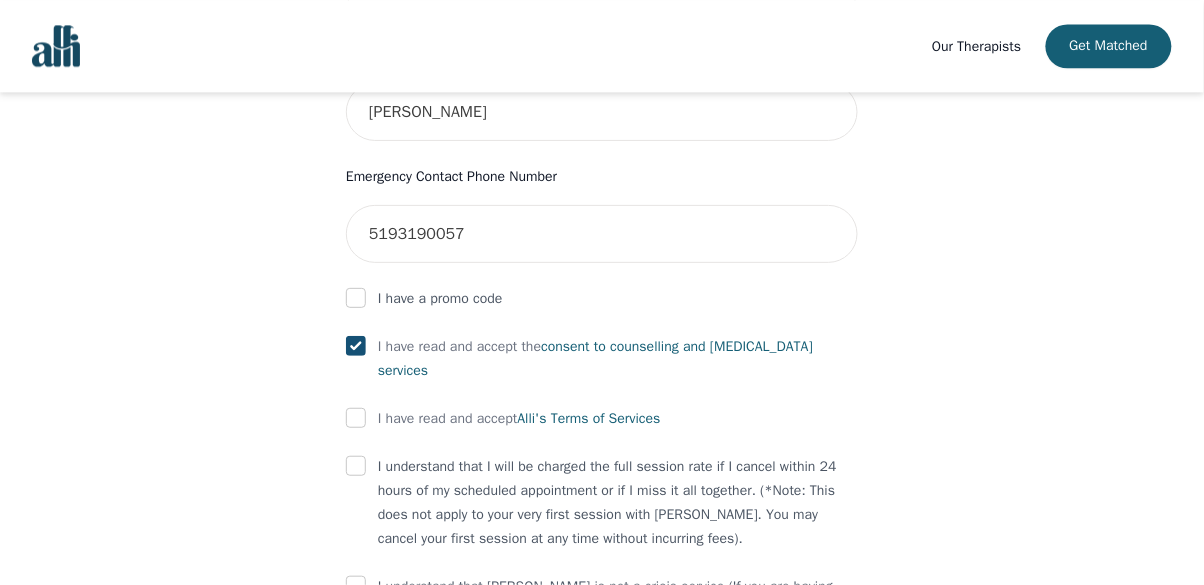 scroll, scrollTop: 1024, scrollLeft: 0, axis: vertical 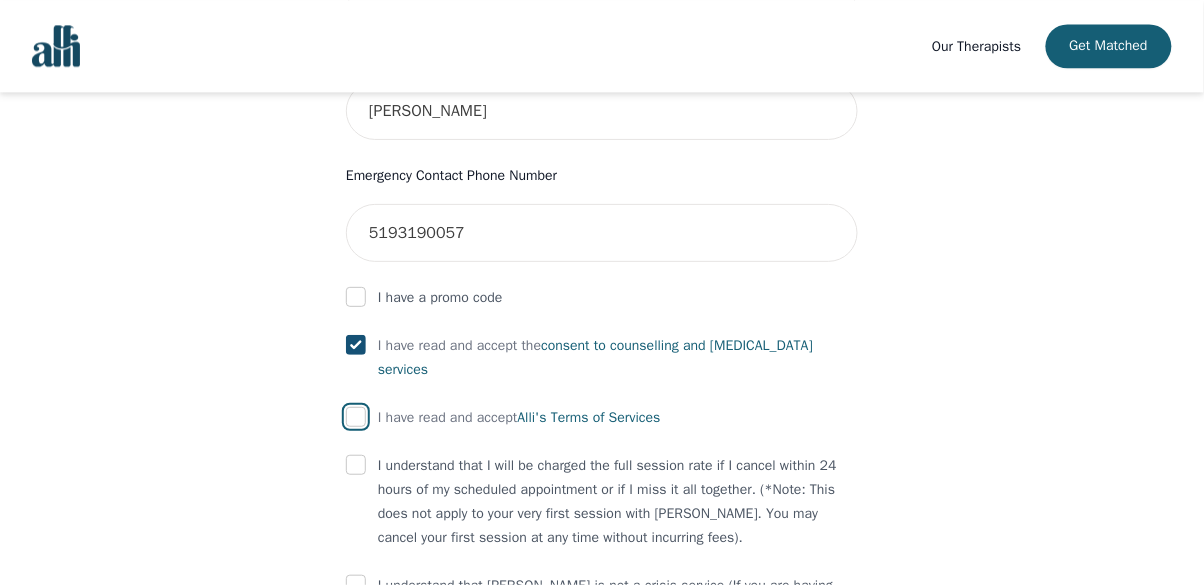 click at bounding box center [356, 417] 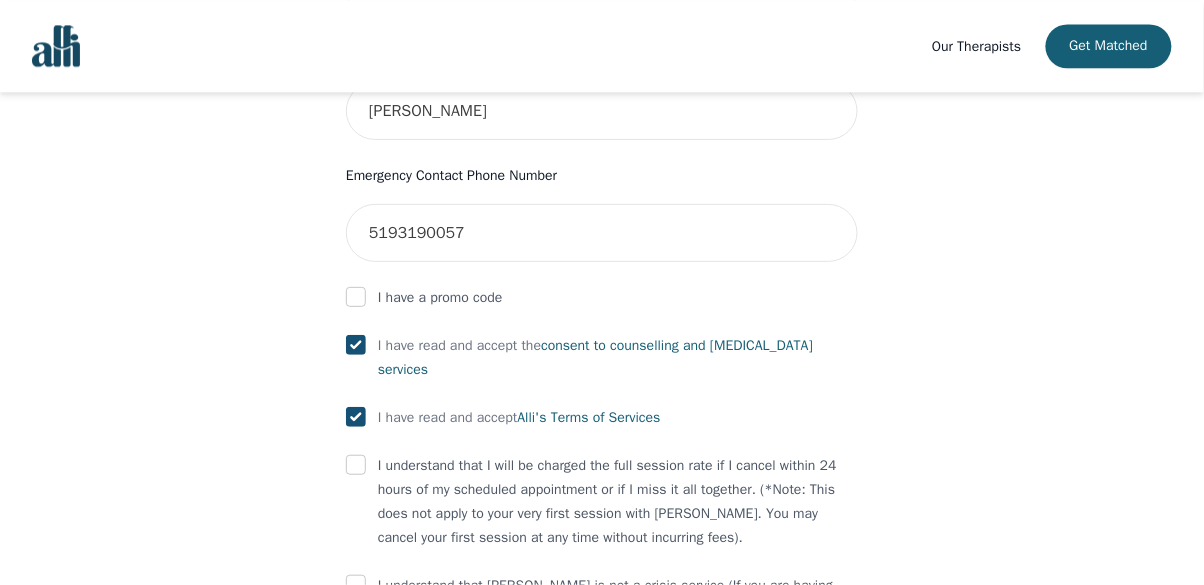 checkbox on "true" 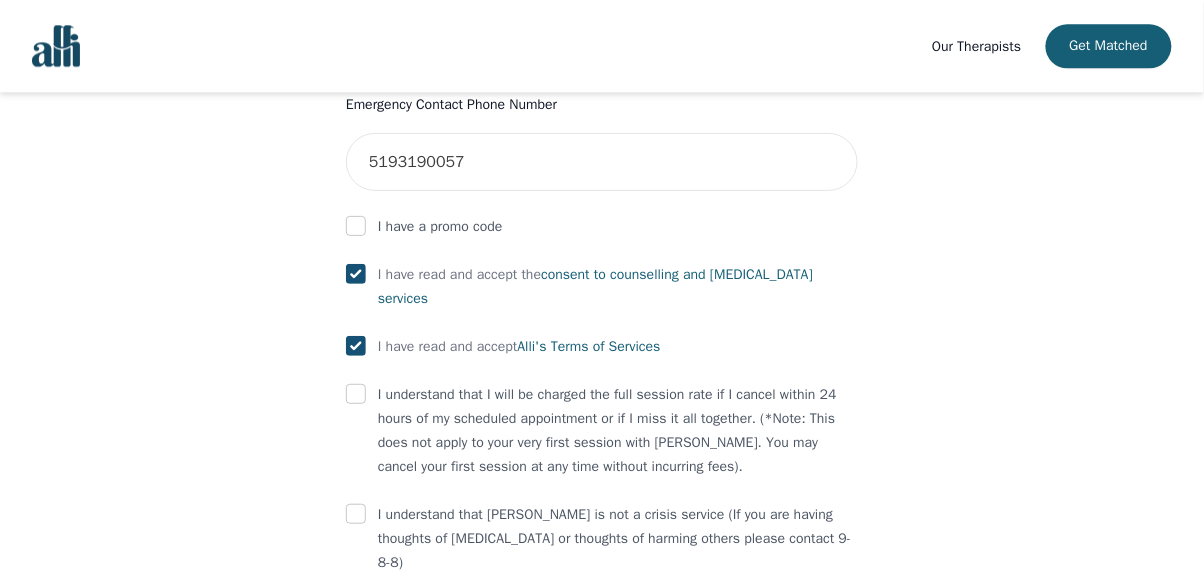 click on "I understand that [PERSON_NAME] is not a crisis service (If you are having thoughts of [MEDICAL_DATA] or thoughts of harming others please contact 9-8-8)" at bounding box center [602, 539] 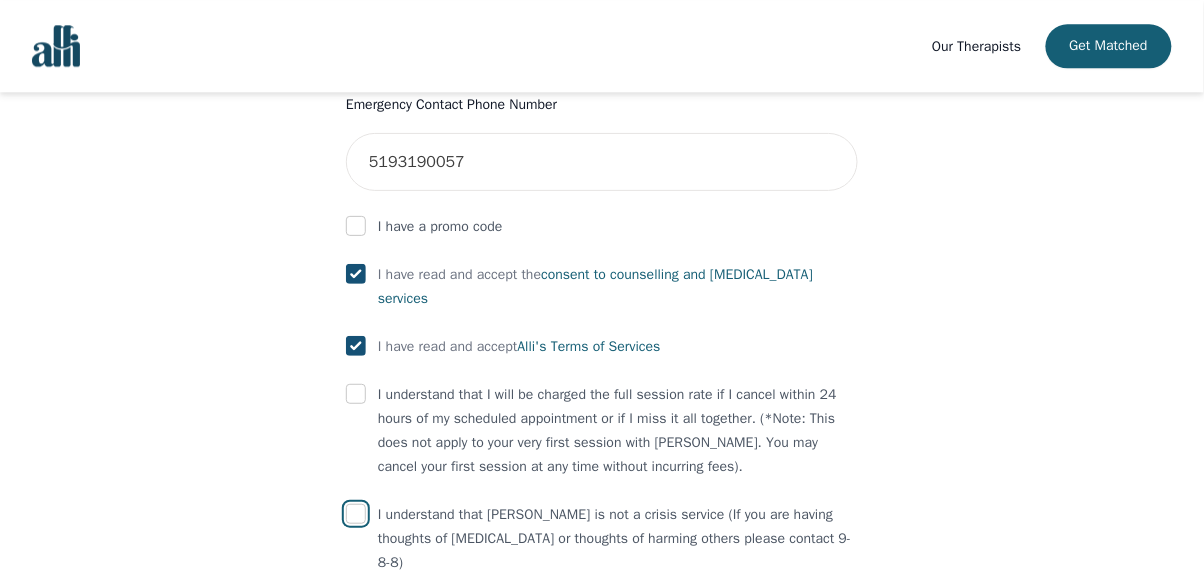 click at bounding box center (356, 514) 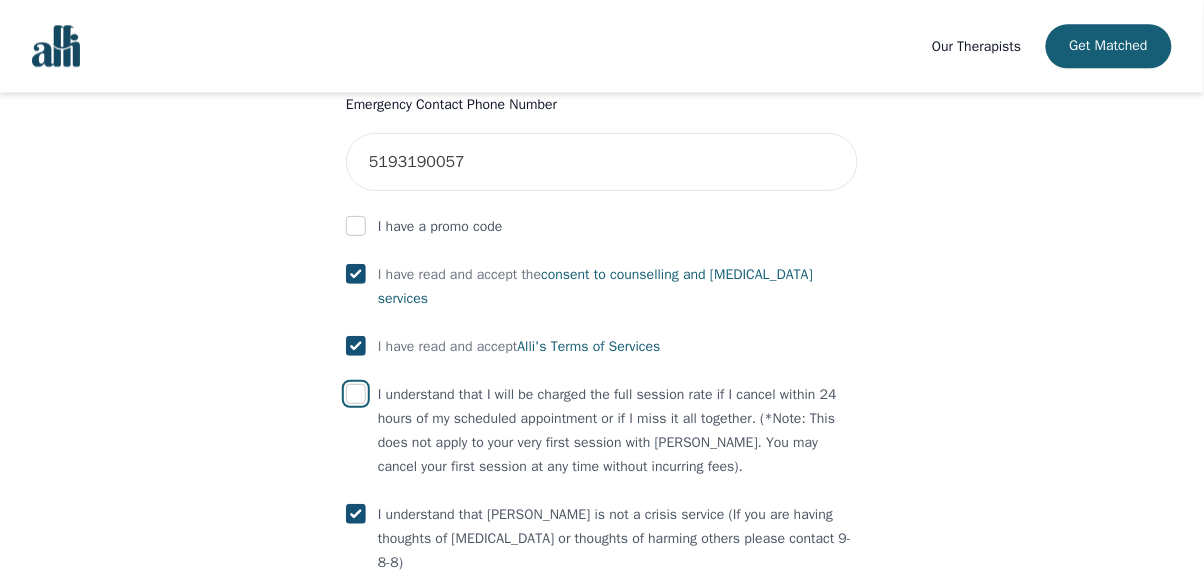 click at bounding box center (356, 394) 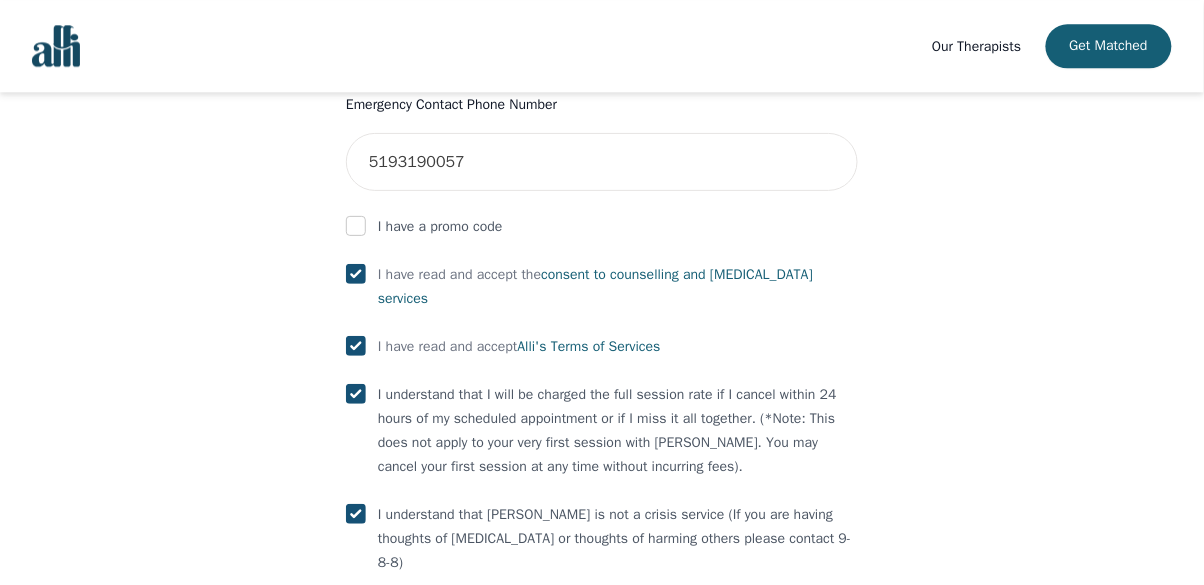 click on "Submit" at bounding box center (602, 621) 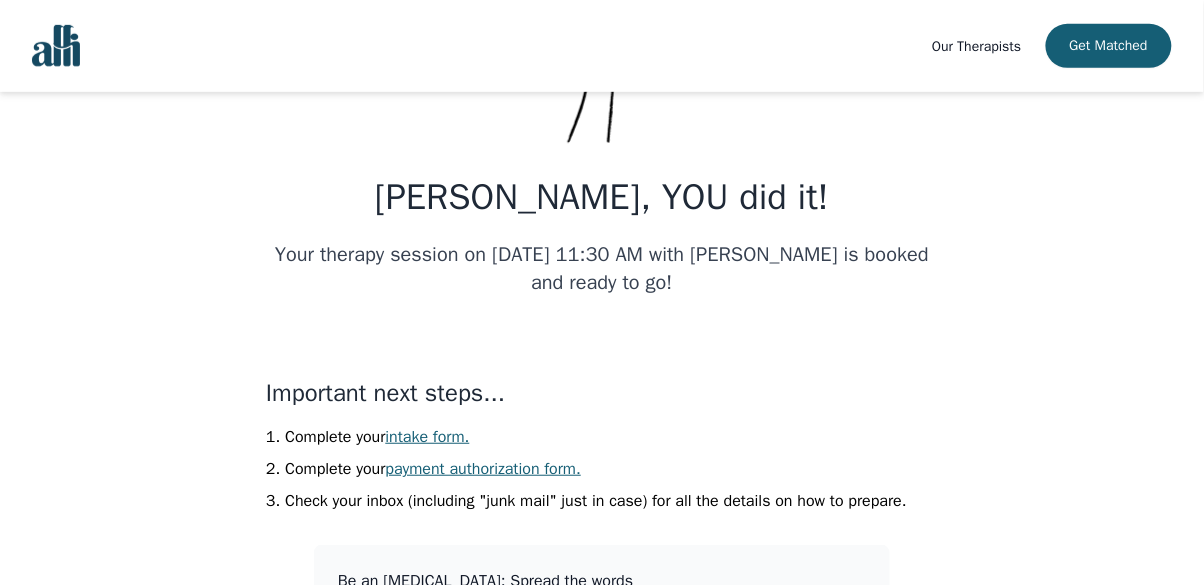 scroll, scrollTop: 199, scrollLeft: 0, axis: vertical 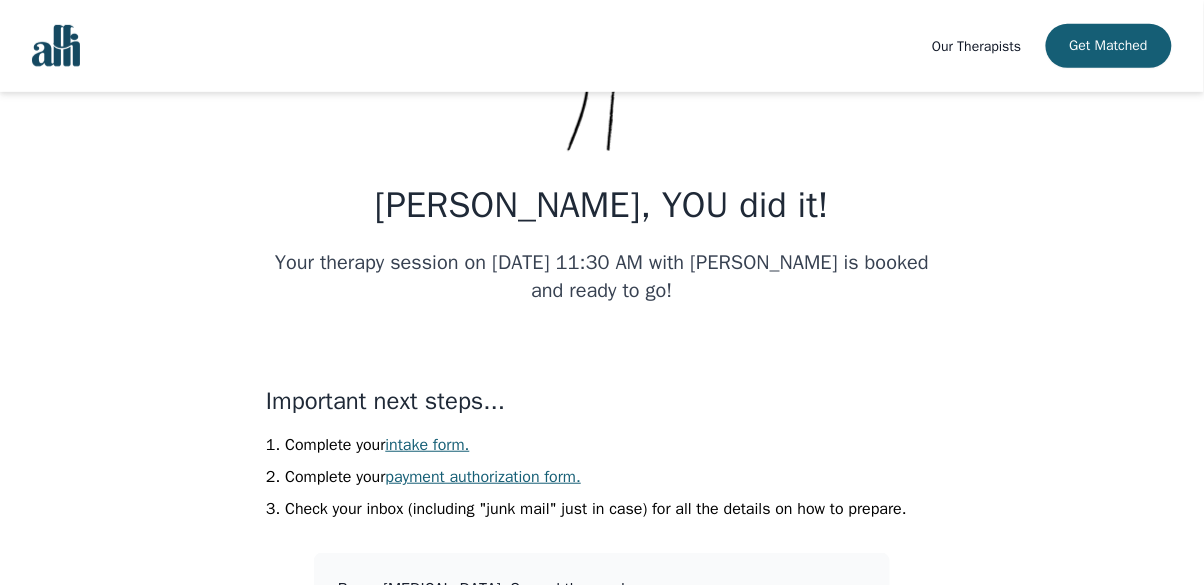 click on "intake form." at bounding box center [428, 445] 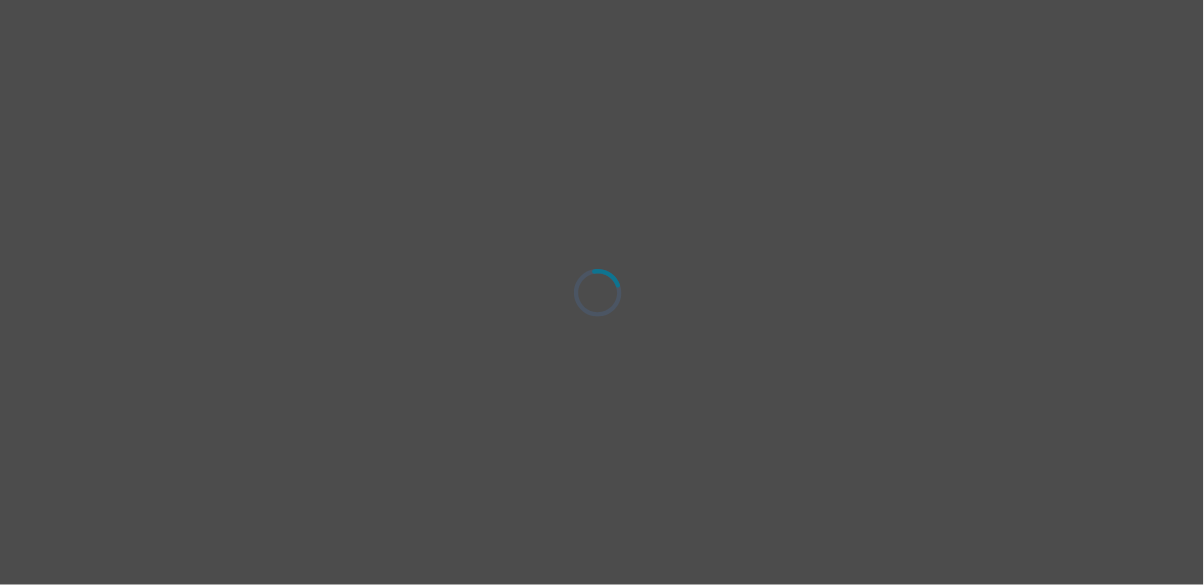 scroll, scrollTop: 0, scrollLeft: 0, axis: both 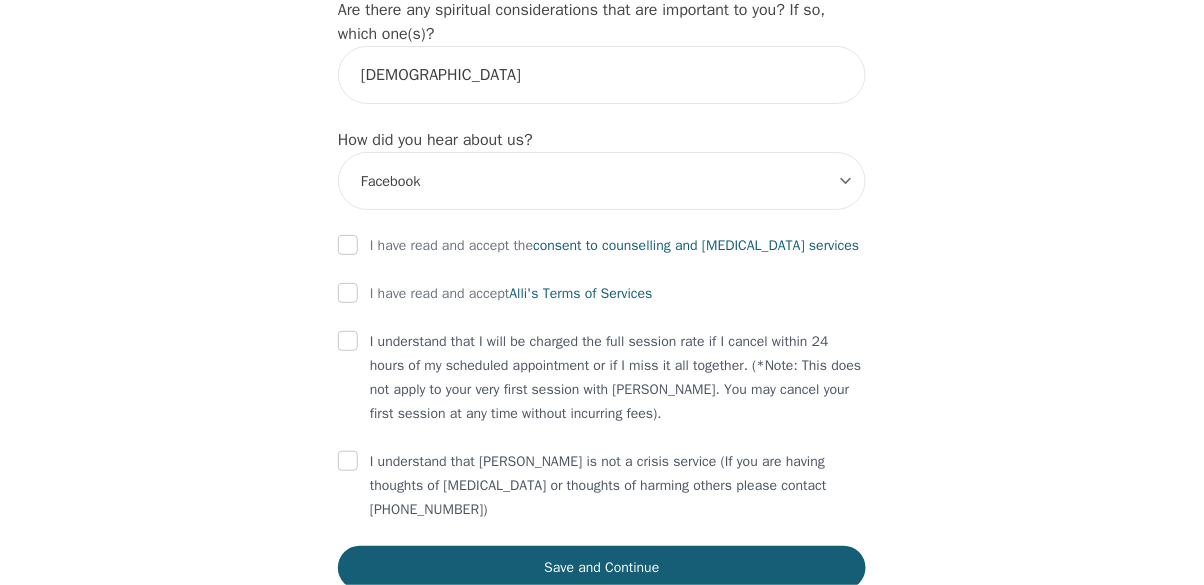 click at bounding box center [348, 246] 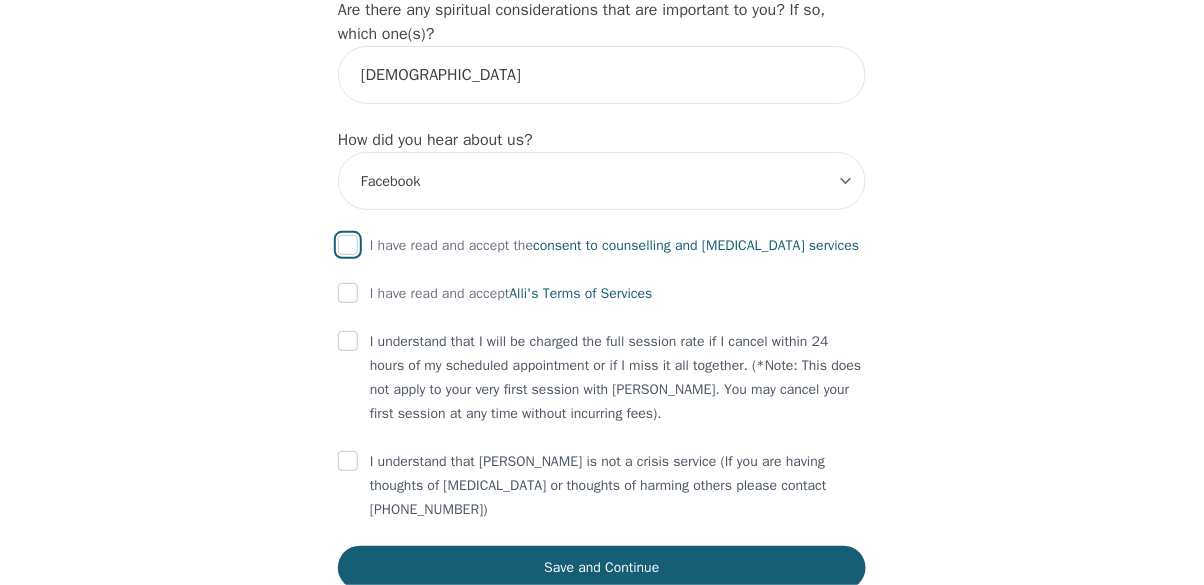 click at bounding box center [348, 245] 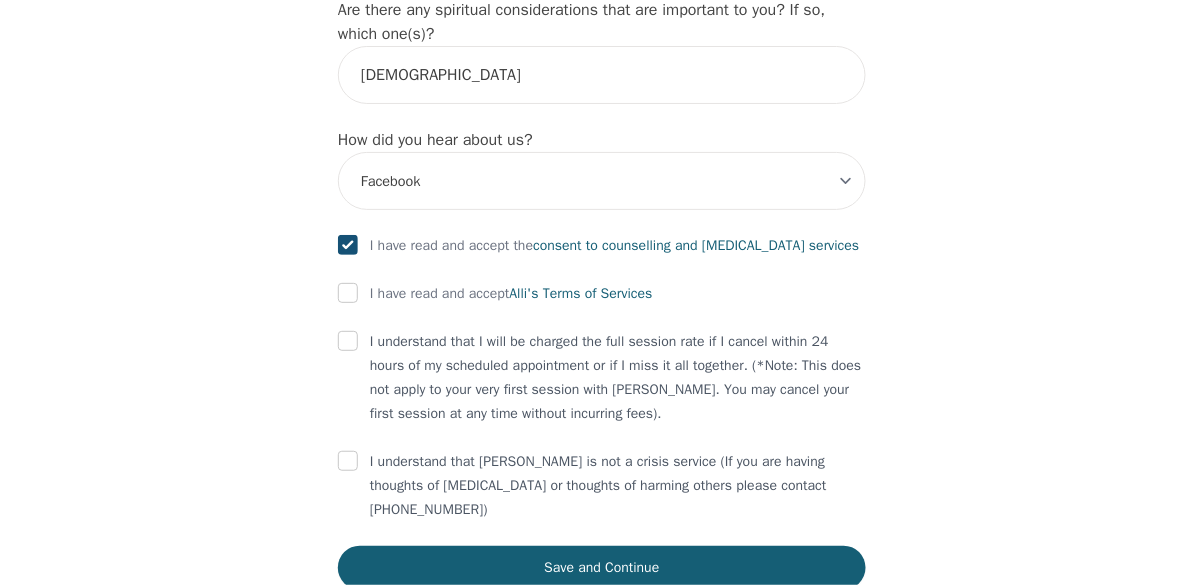 checkbox on "true" 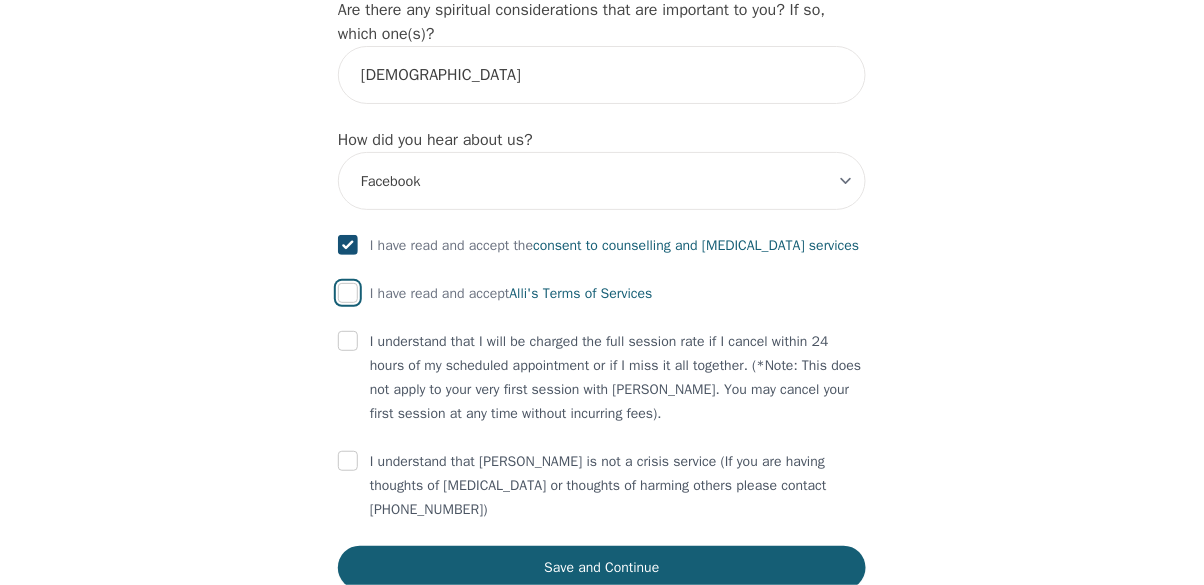 click at bounding box center (348, 293) 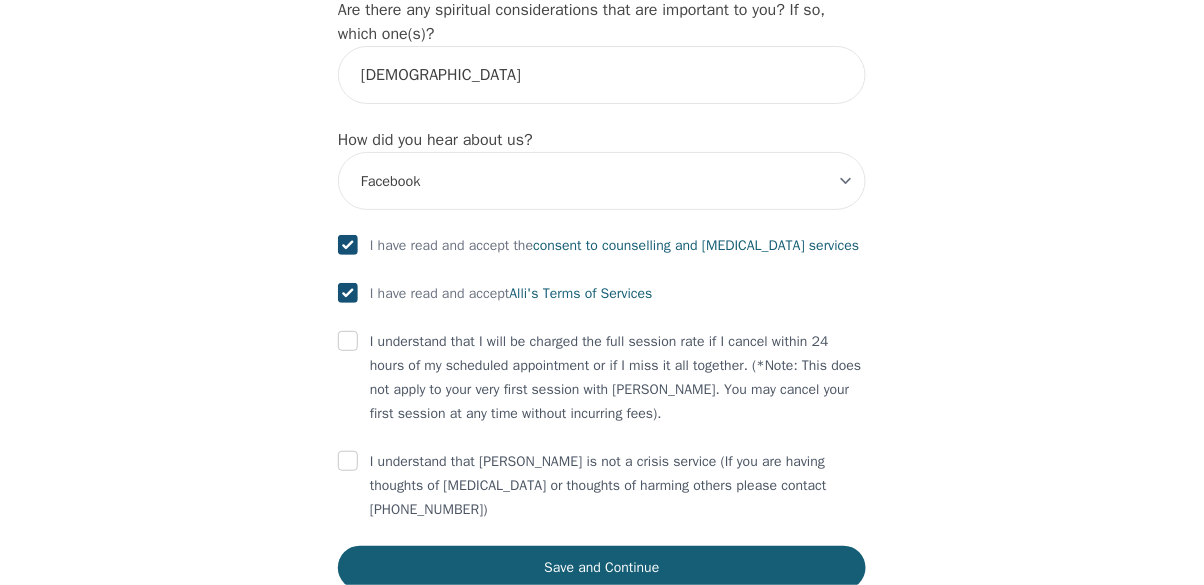 checkbox on "true" 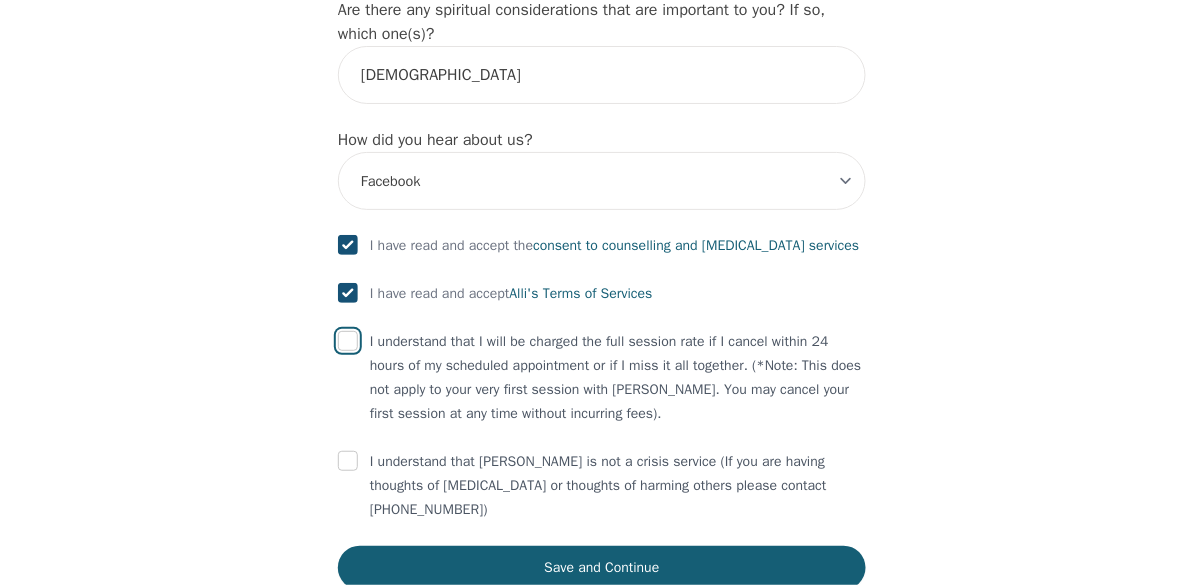 click at bounding box center (348, 341) 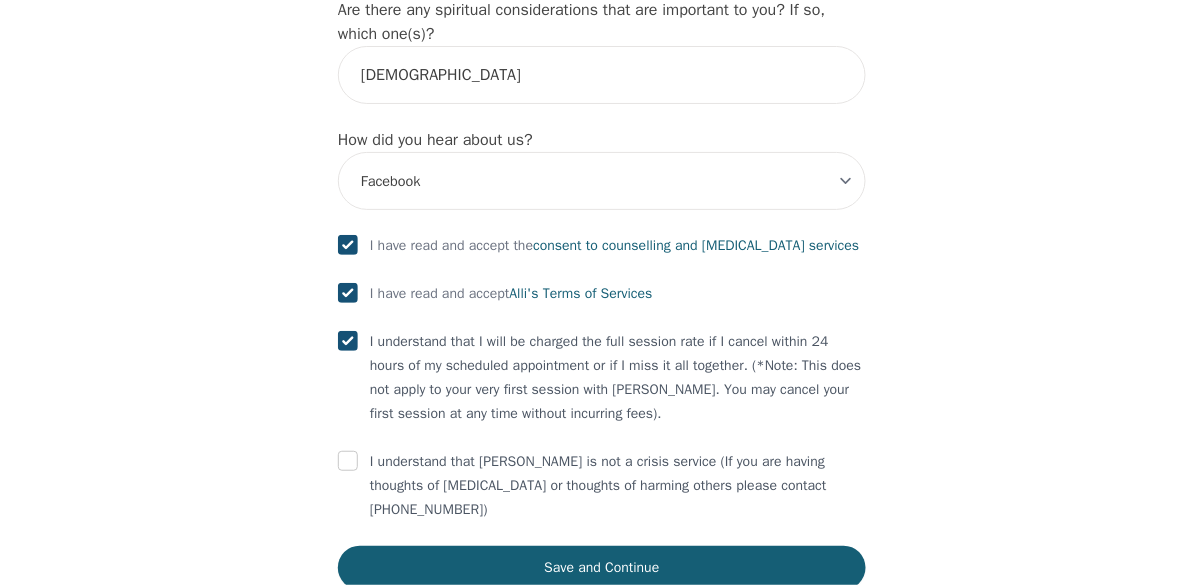 checkbox on "true" 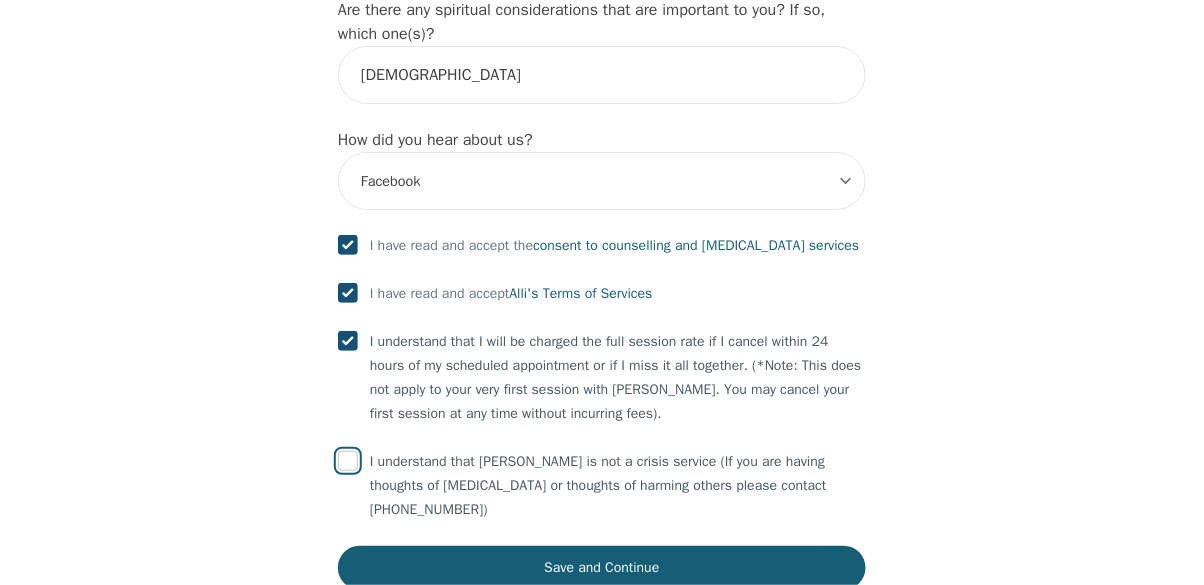 click at bounding box center [348, 461] 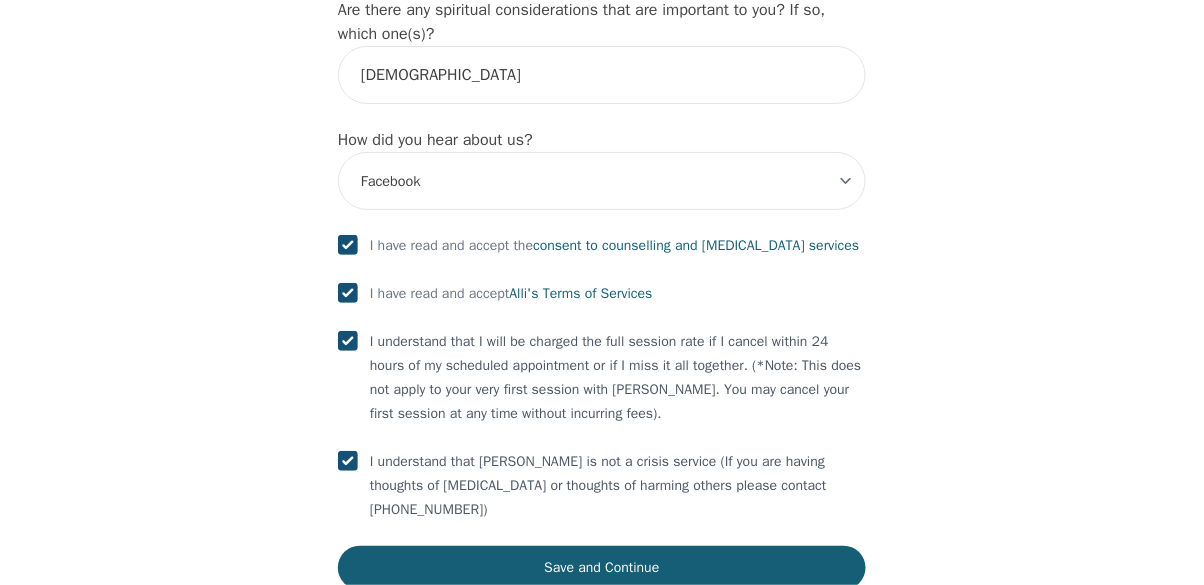checkbox on "true" 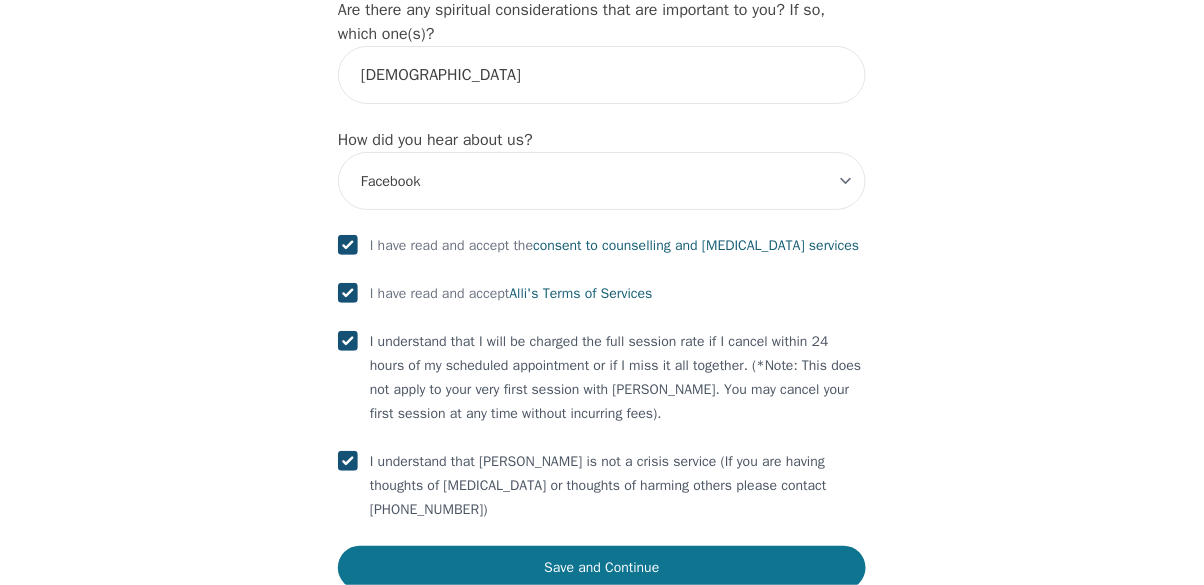 click on "Save and Continue" at bounding box center (602, 568) 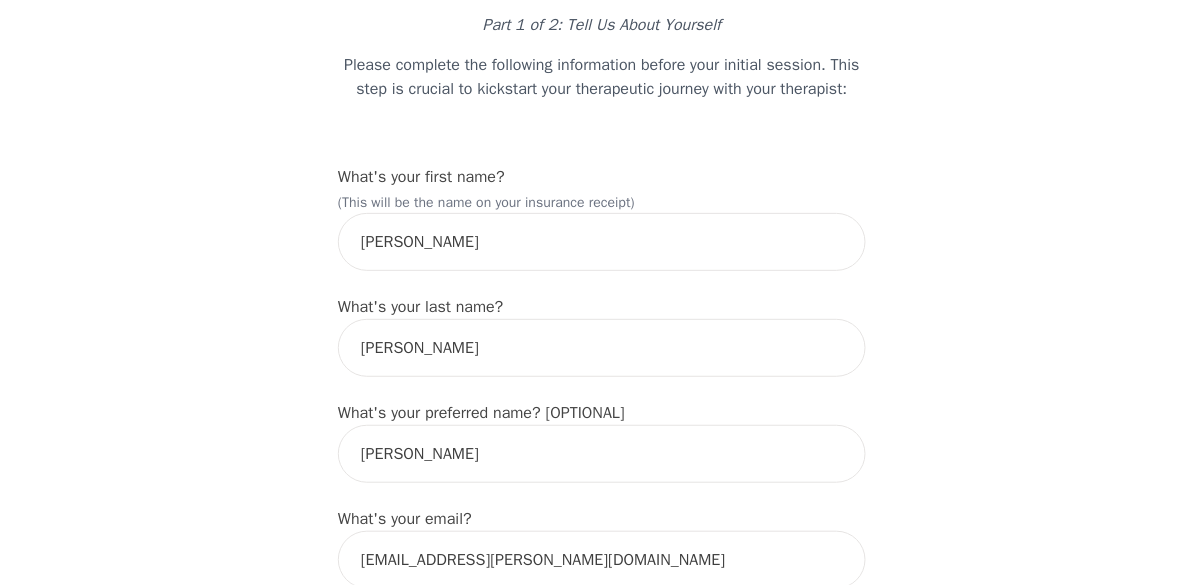 scroll, scrollTop: 698, scrollLeft: 0, axis: vertical 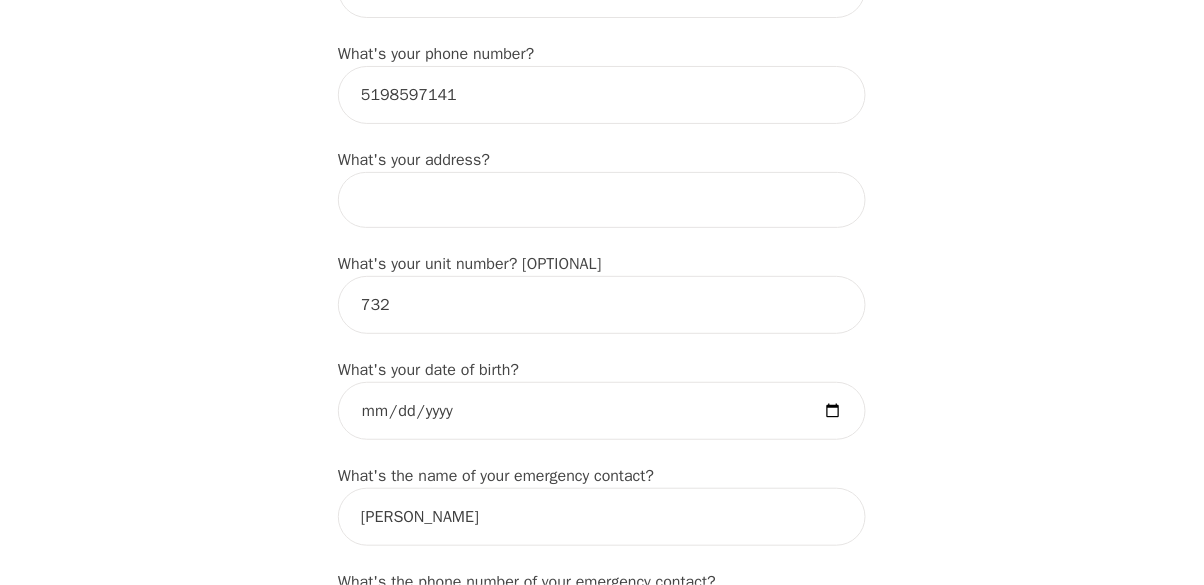 click at bounding box center (602, 200) 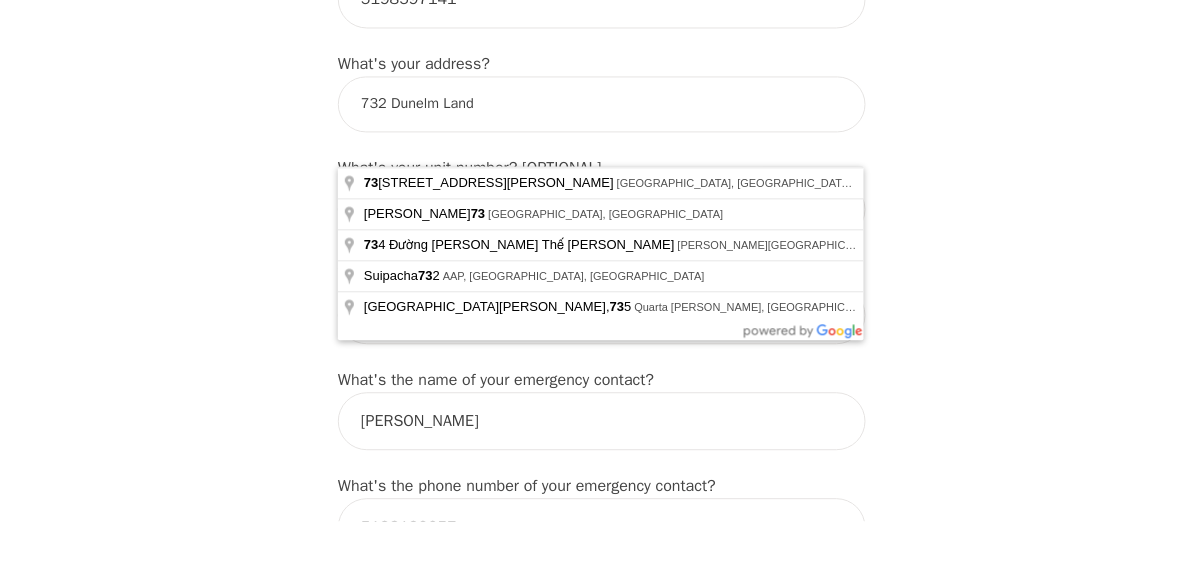 scroll, scrollTop: 730, scrollLeft: 0, axis: vertical 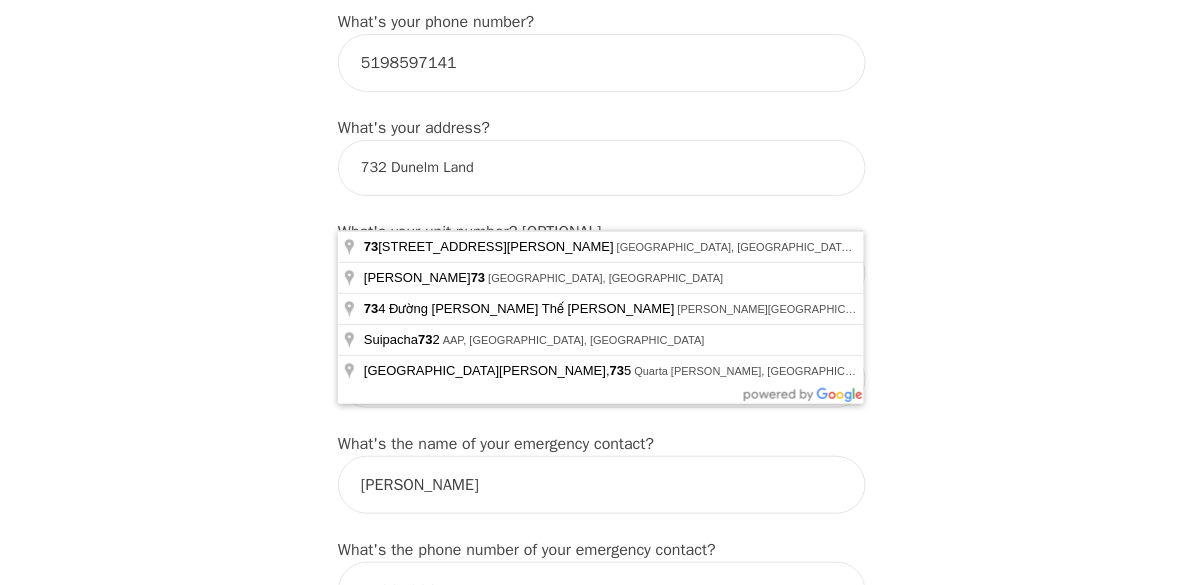 click on "732 Dunelm Land" at bounding box center [602, 168] 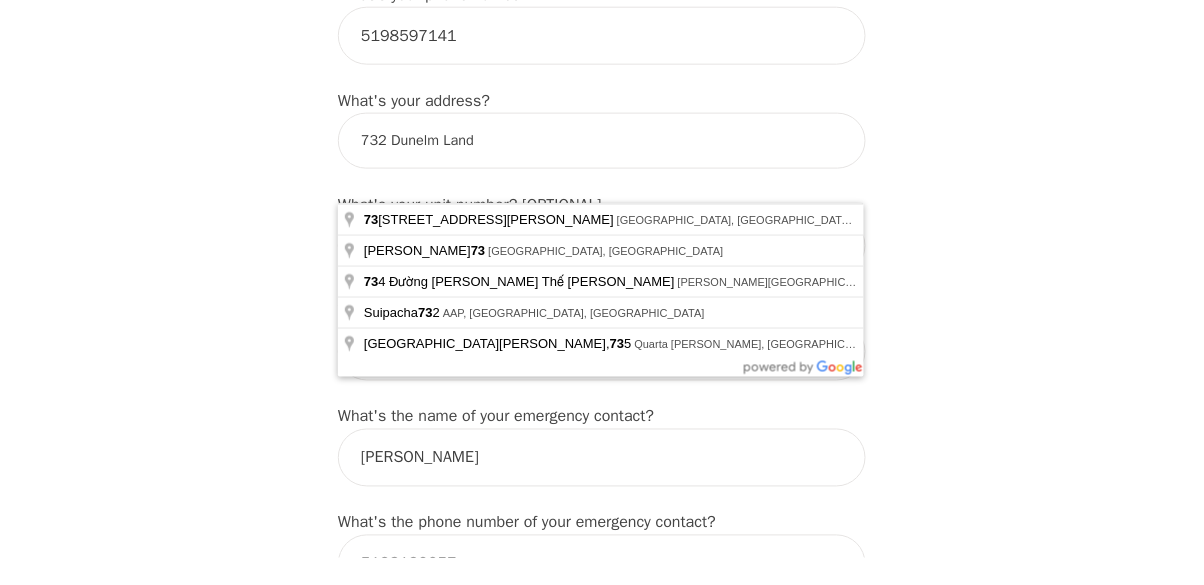 scroll, scrollTop: 730, scrollLeft: 0, axis: vertical 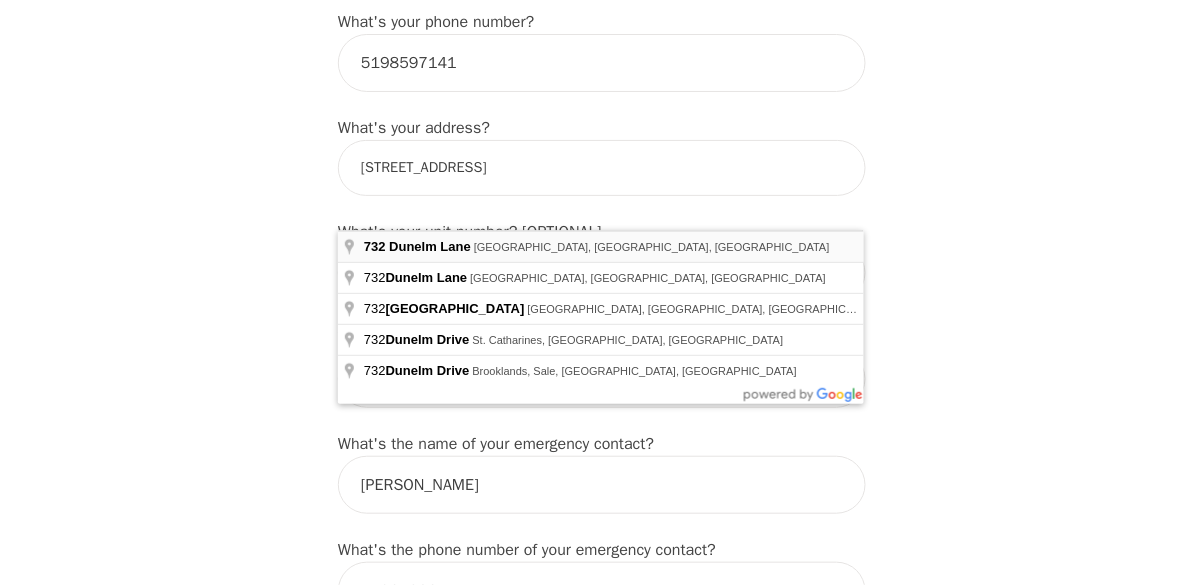 type on "[STREET_ADDRESS]" 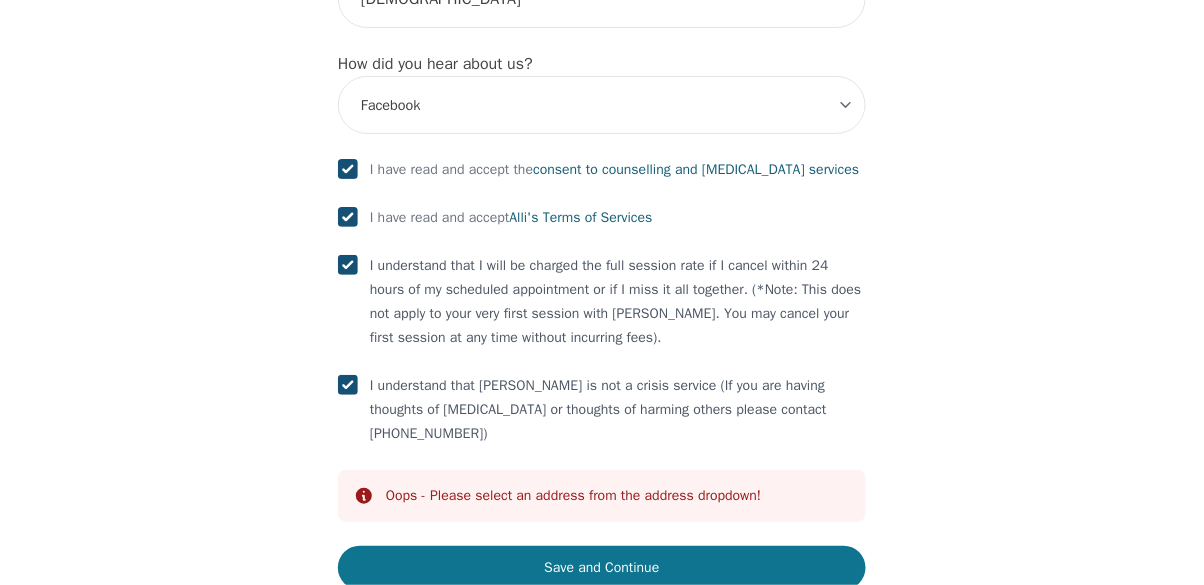 click on "Save and Continue" at bounding box center [602, 568] 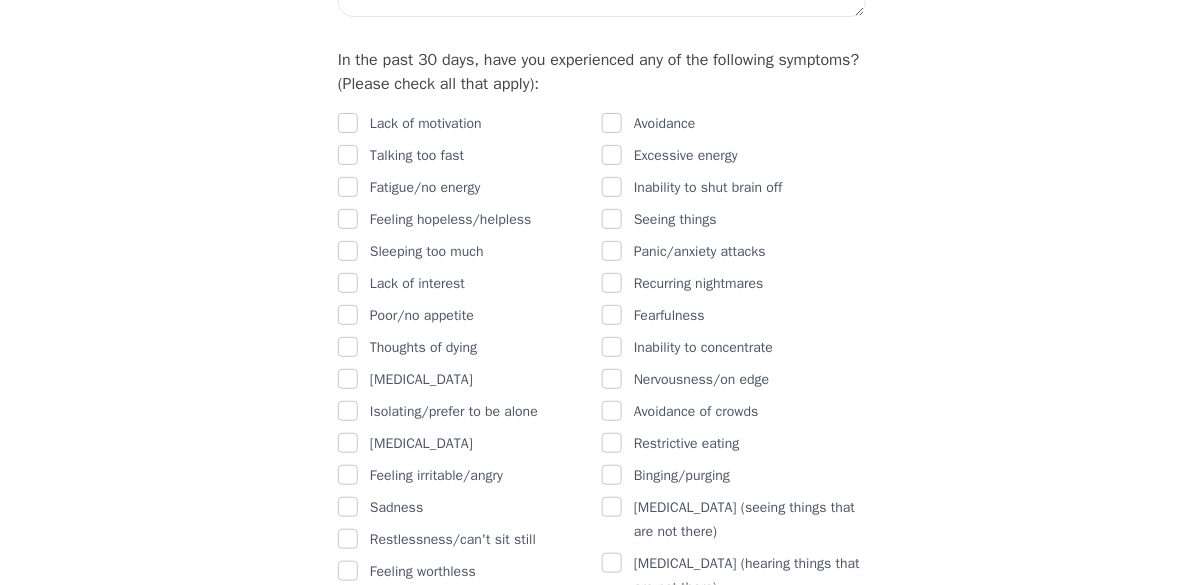 scroll, scrollTop: 1210, scrollLeft: 0, axis: vertical 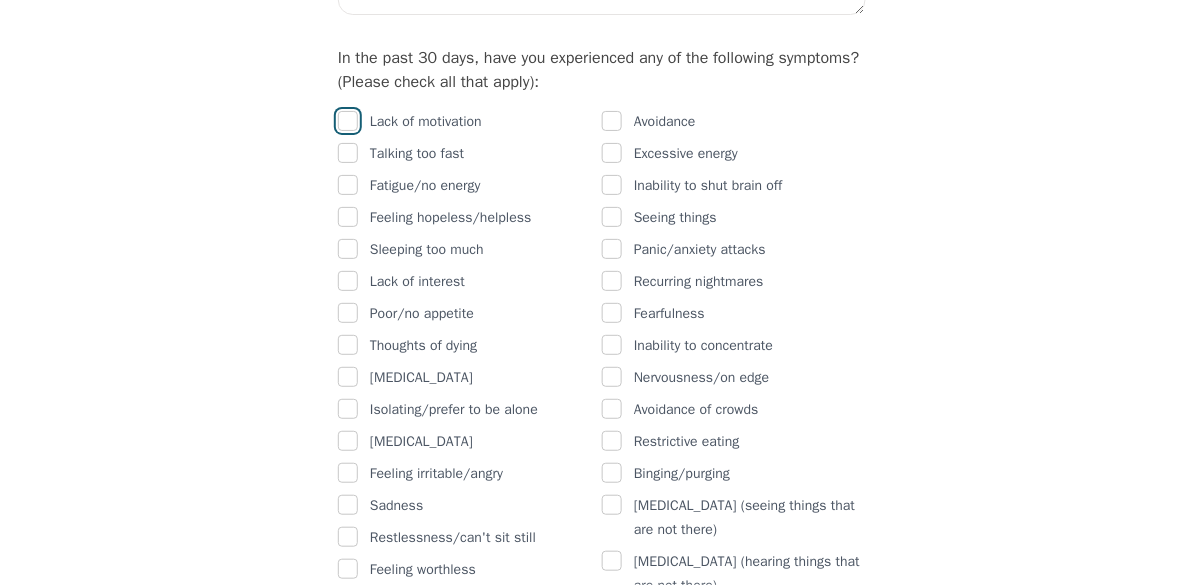 click at bounding box center (348, 121) 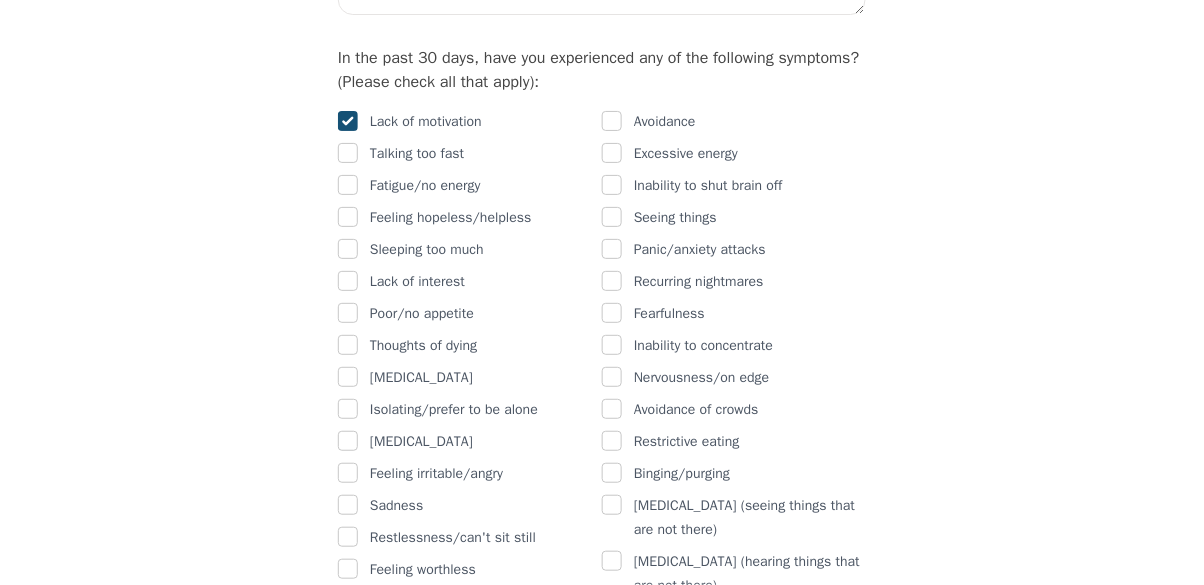 checkbox on "true" 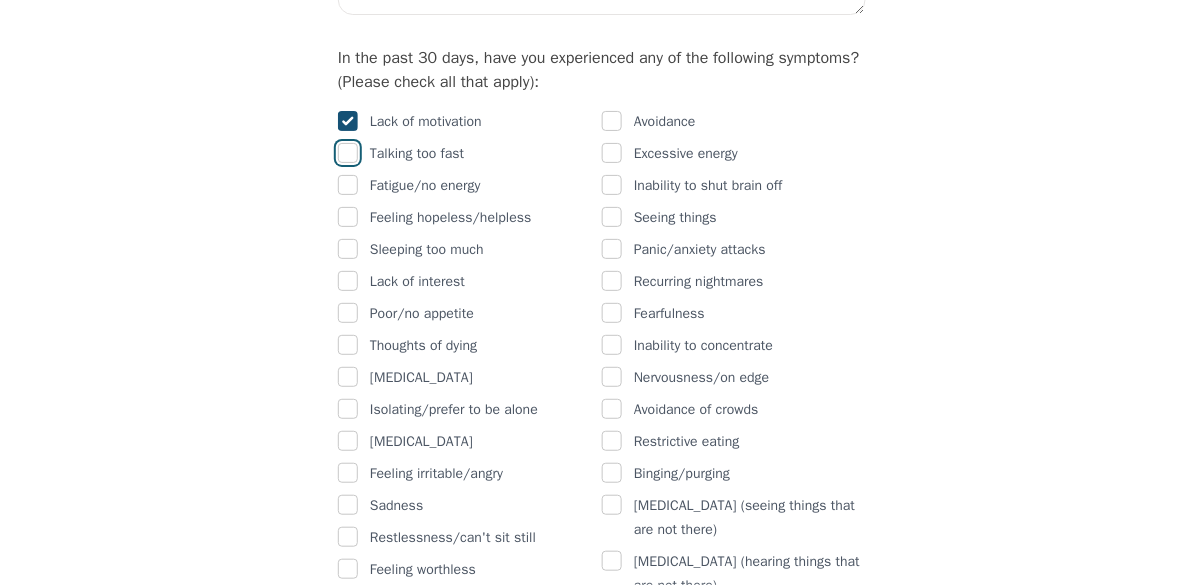 click at bounding box center [348, 153] 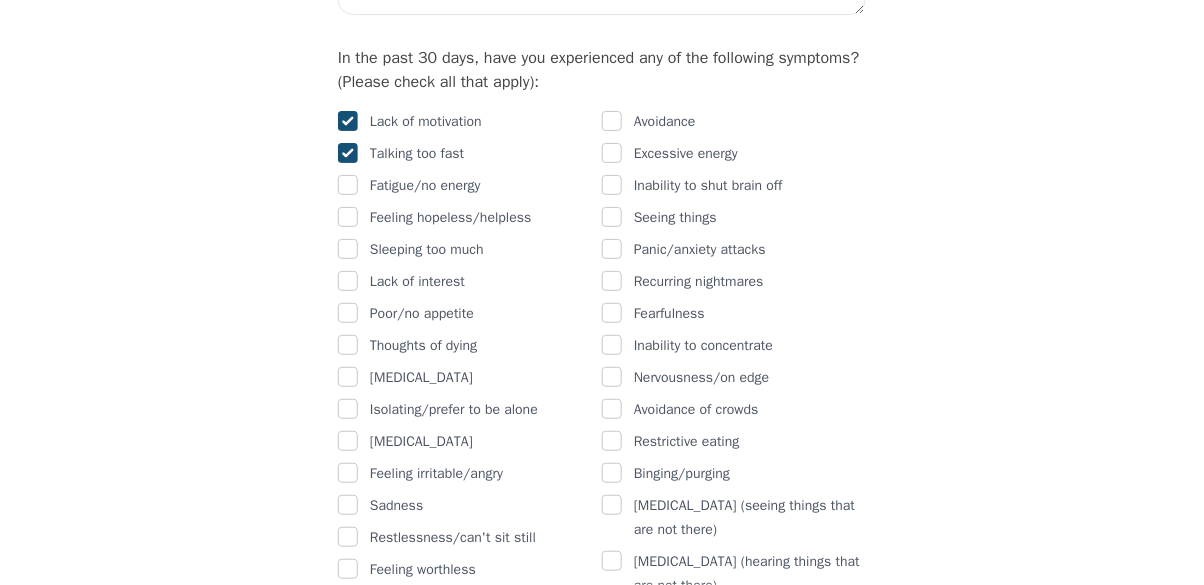 checkbox on "true" 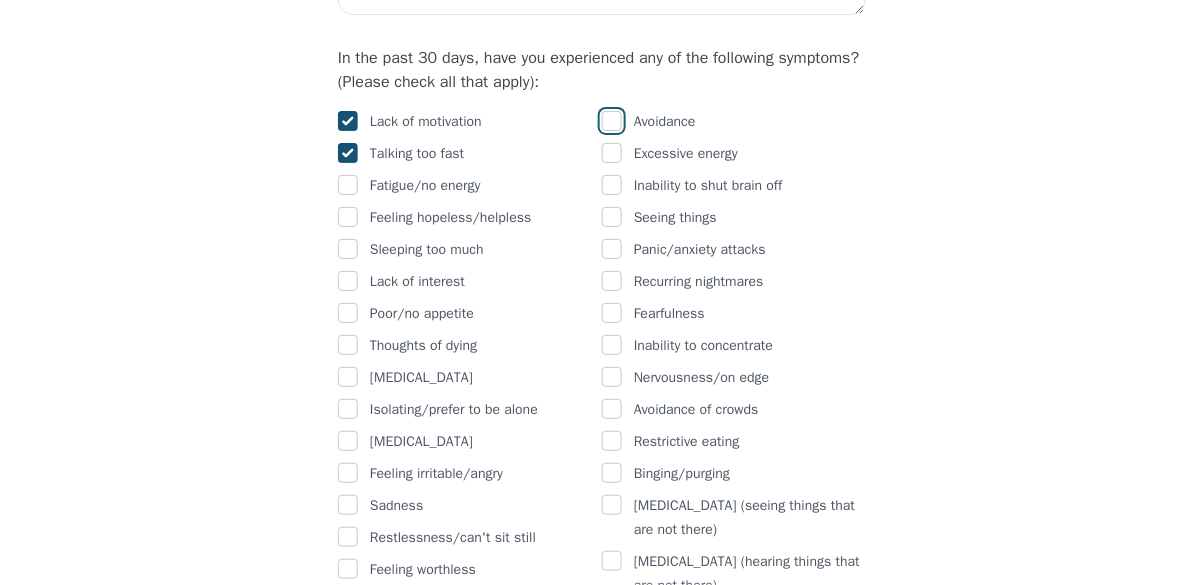 click at bounding box center [612, 121] 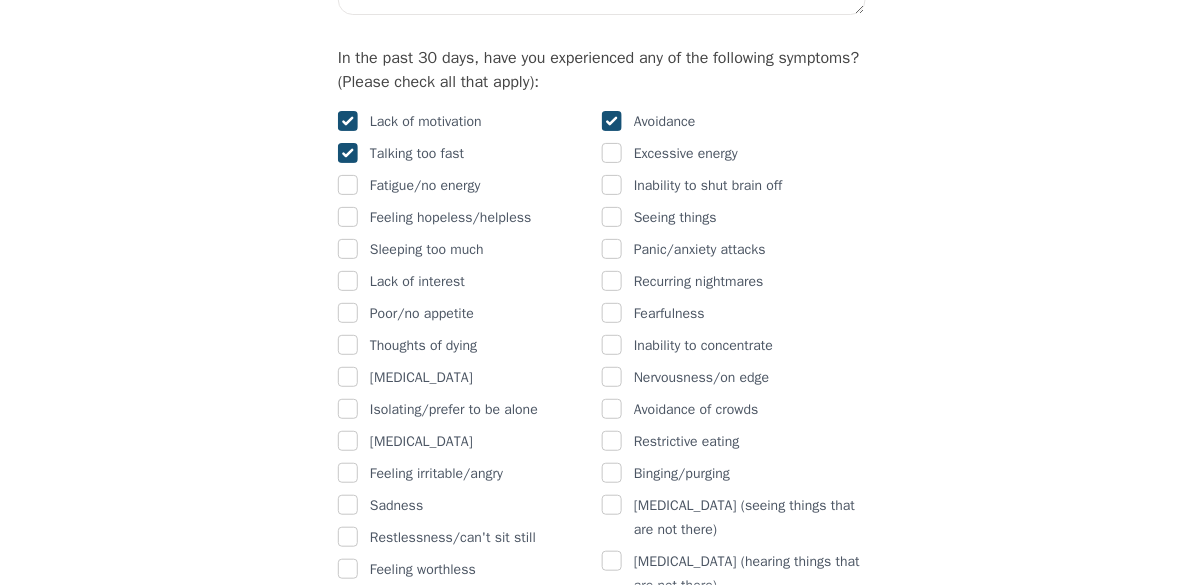 checkbox on "true" 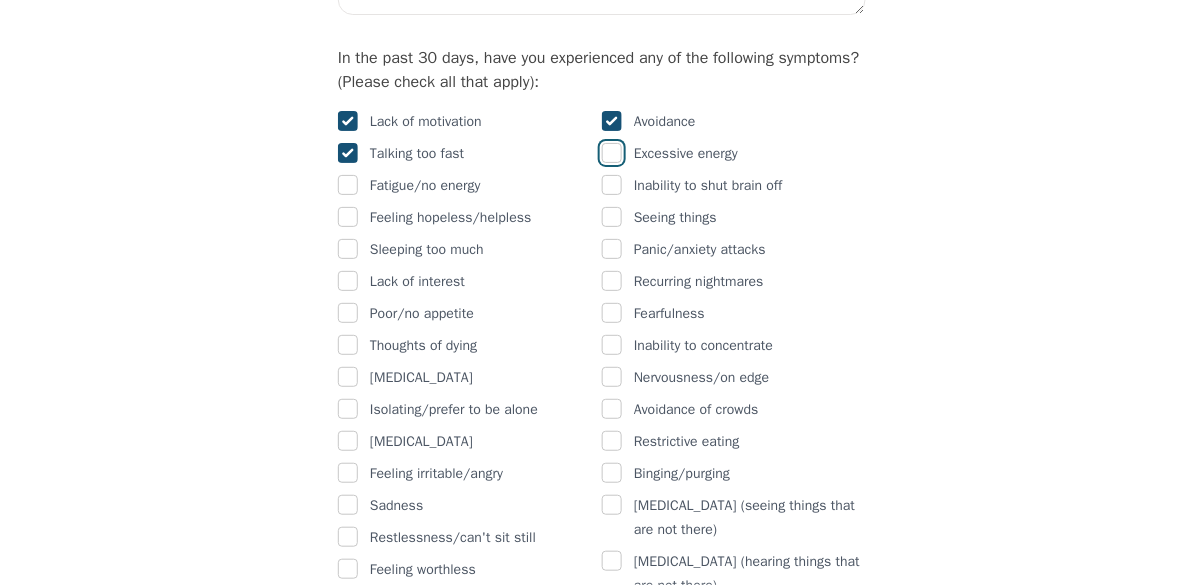 click at bounding box center [612, 153] 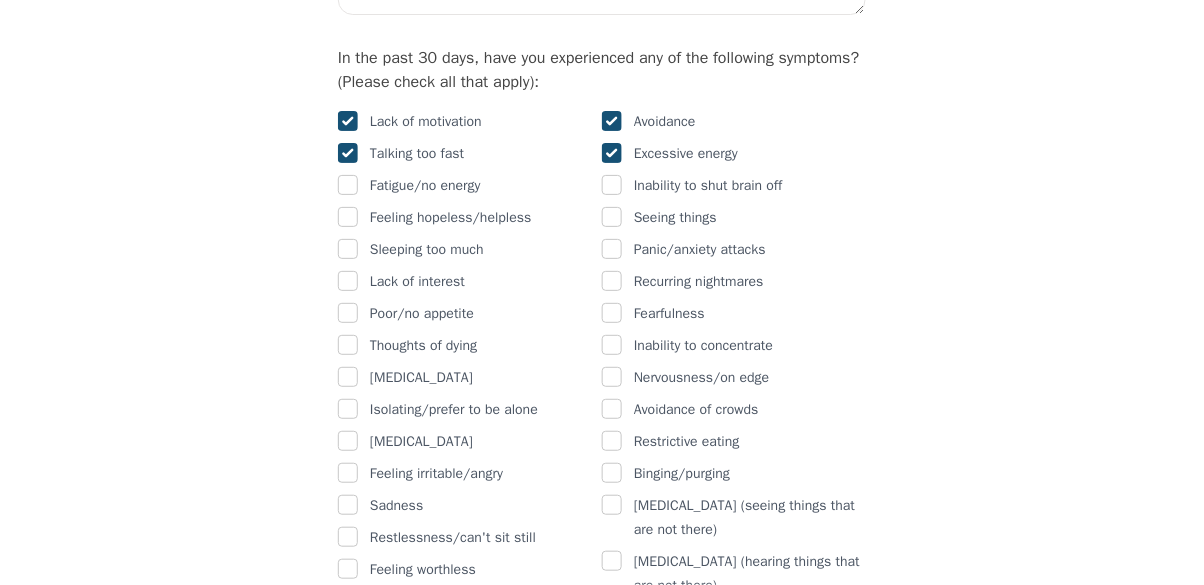 checkbox on "true" 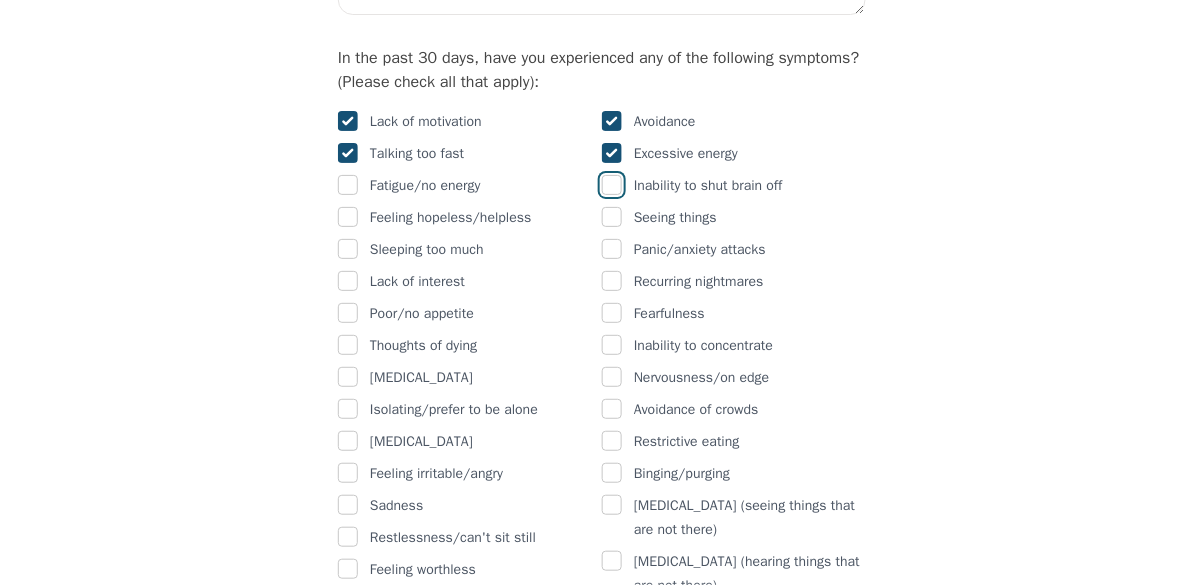 click at bounding box center [612, 185] 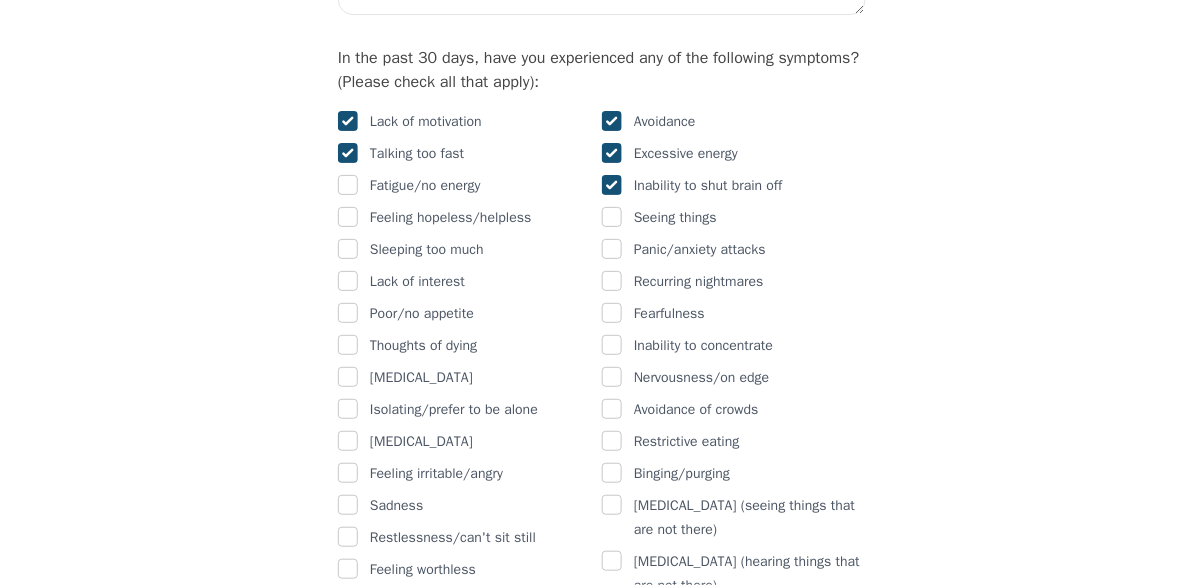 checkbox on "true" 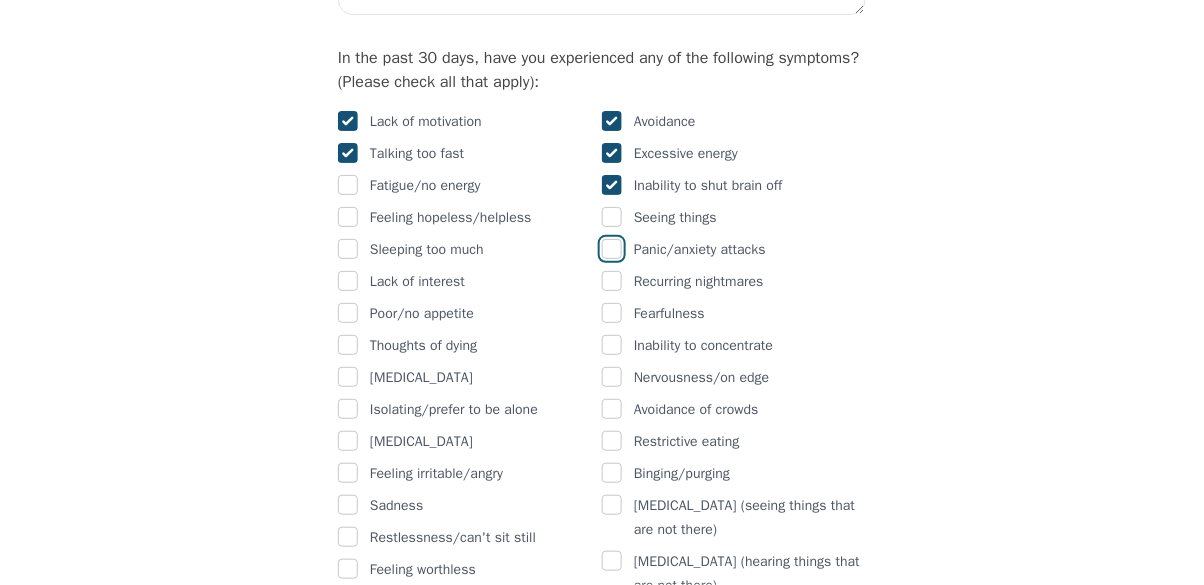 click at bounding box center [612, 249] 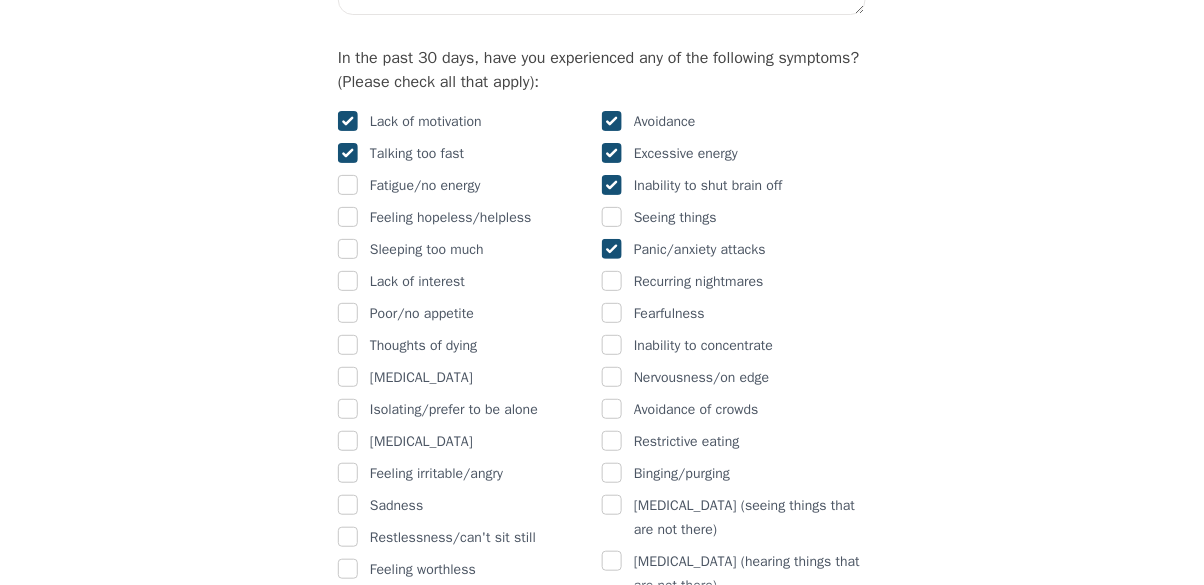 checkbox on "true" 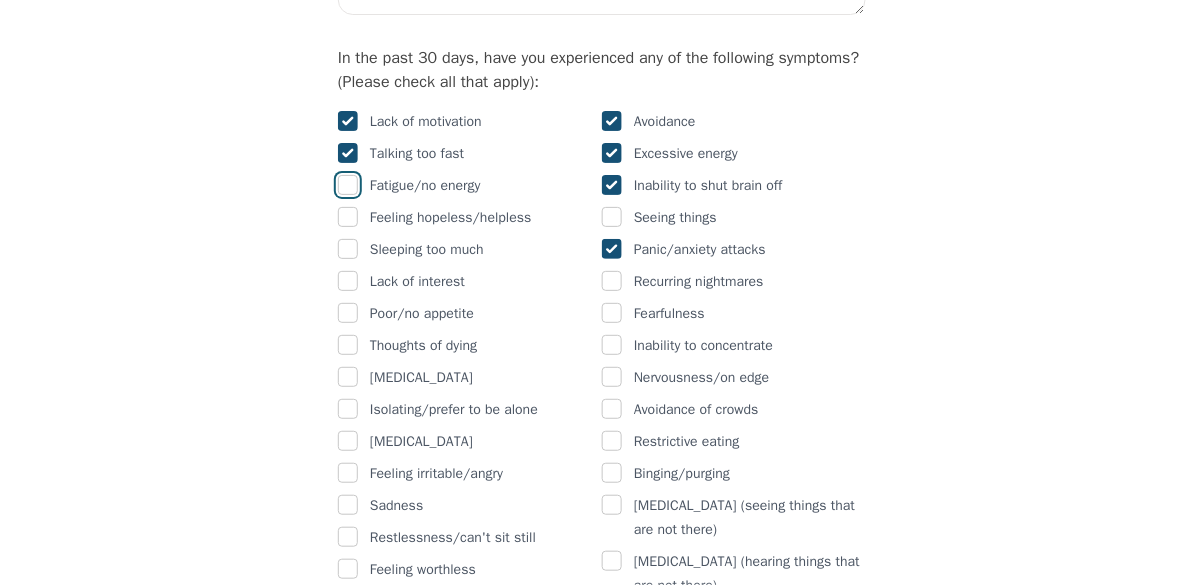 click at bounding box center (348, 185) 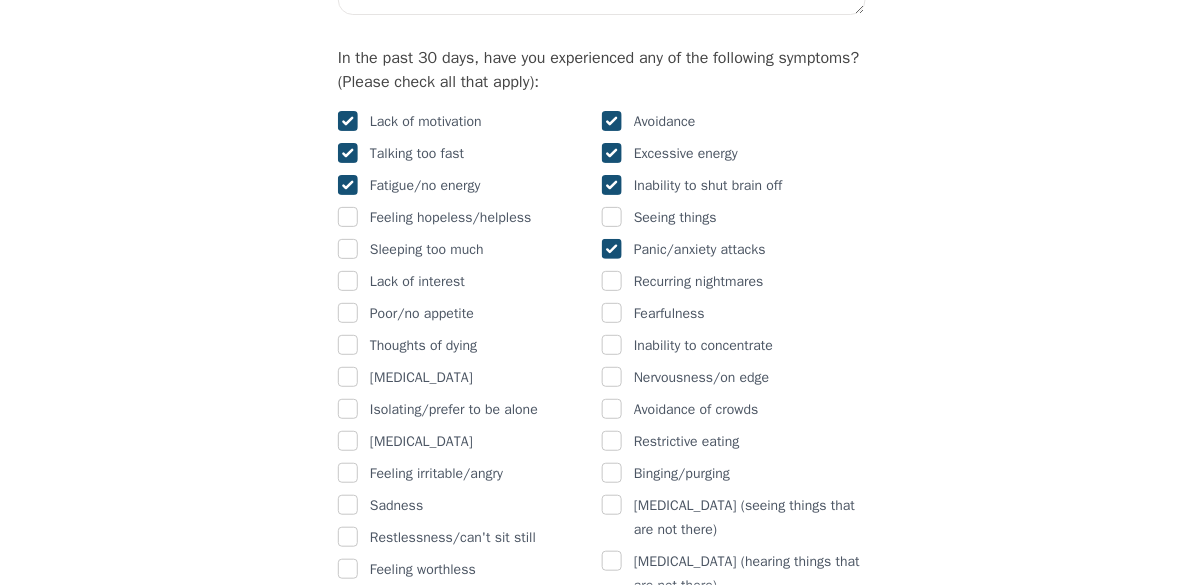 checkbox on "true" 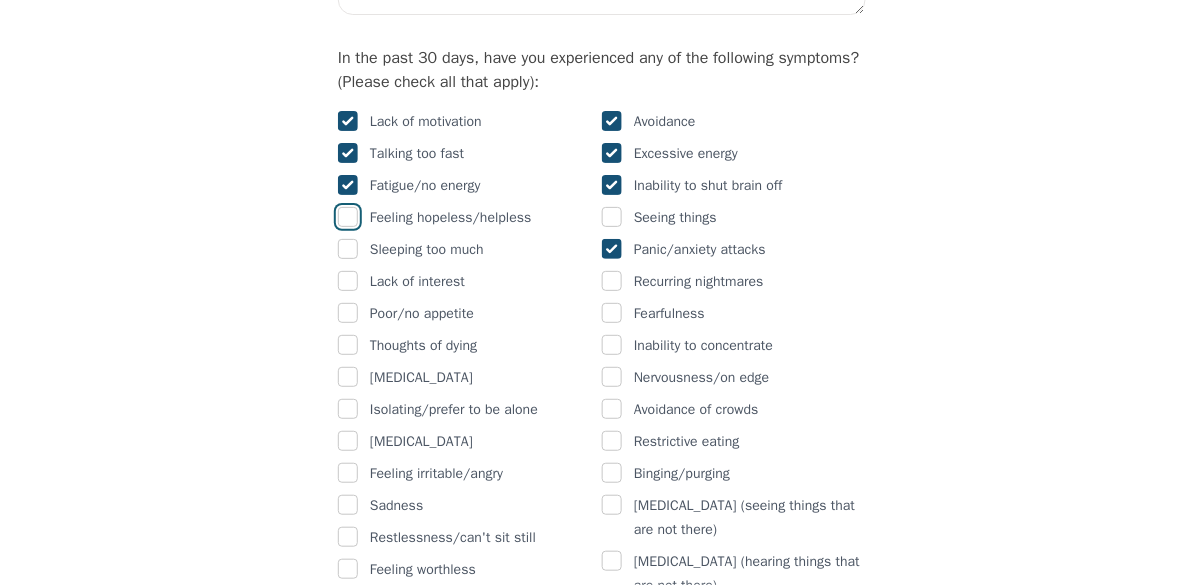 click at bounding box center (348, 217) 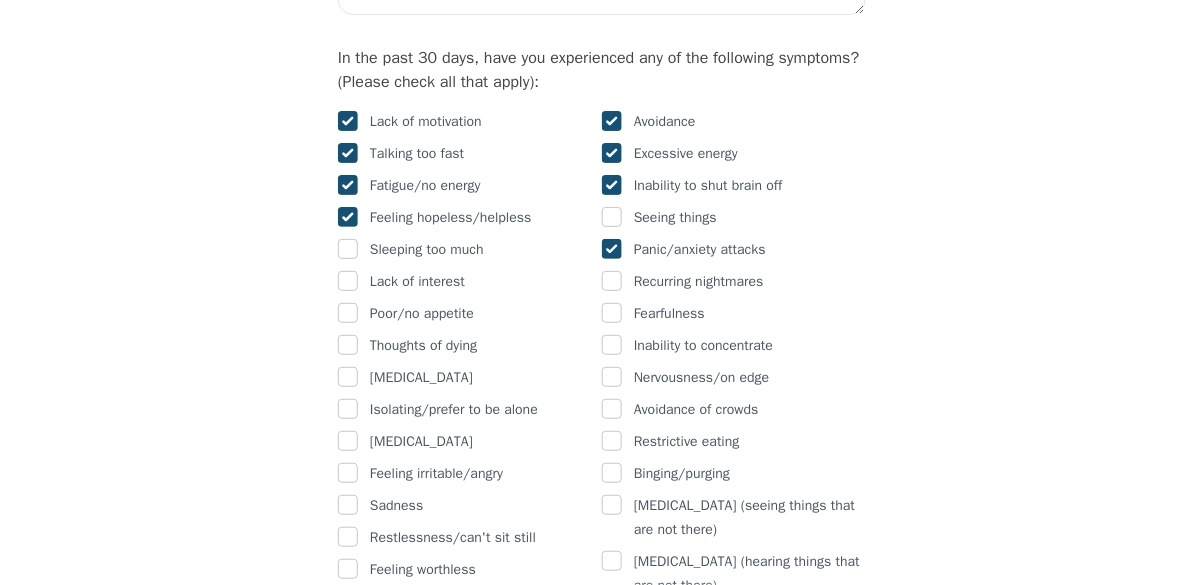 checkbox on "true" 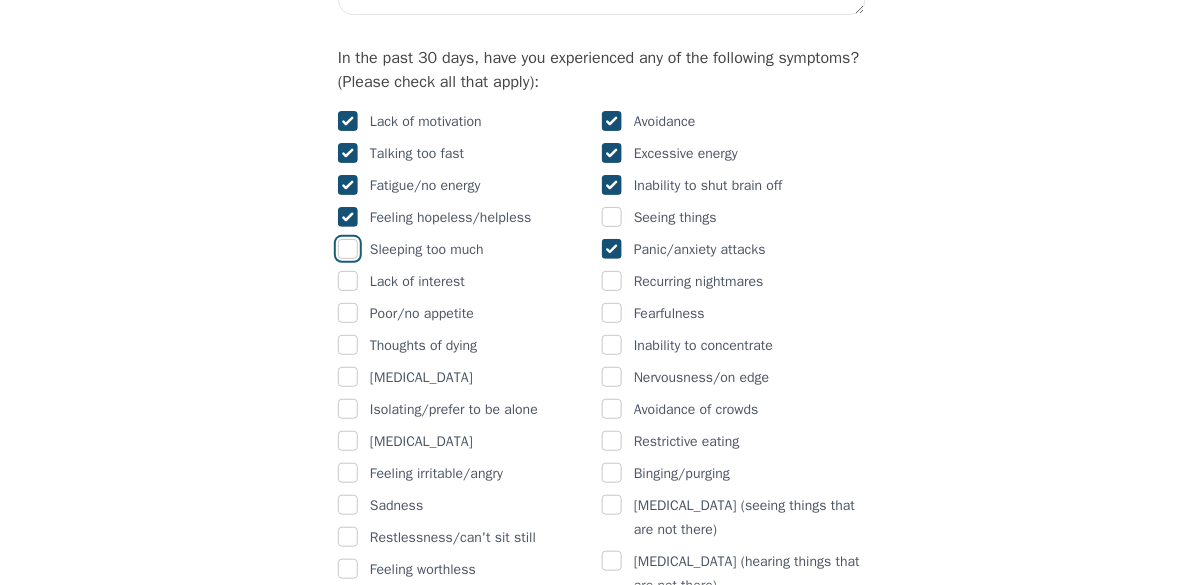 click at bounding box center (348, 249) 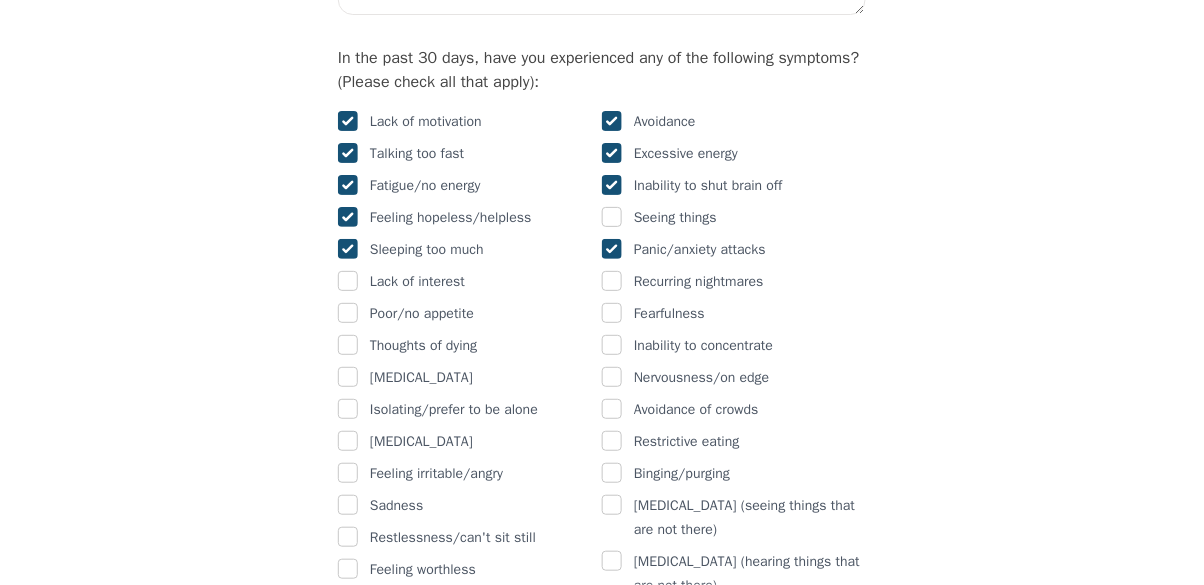 checkbox on "true" 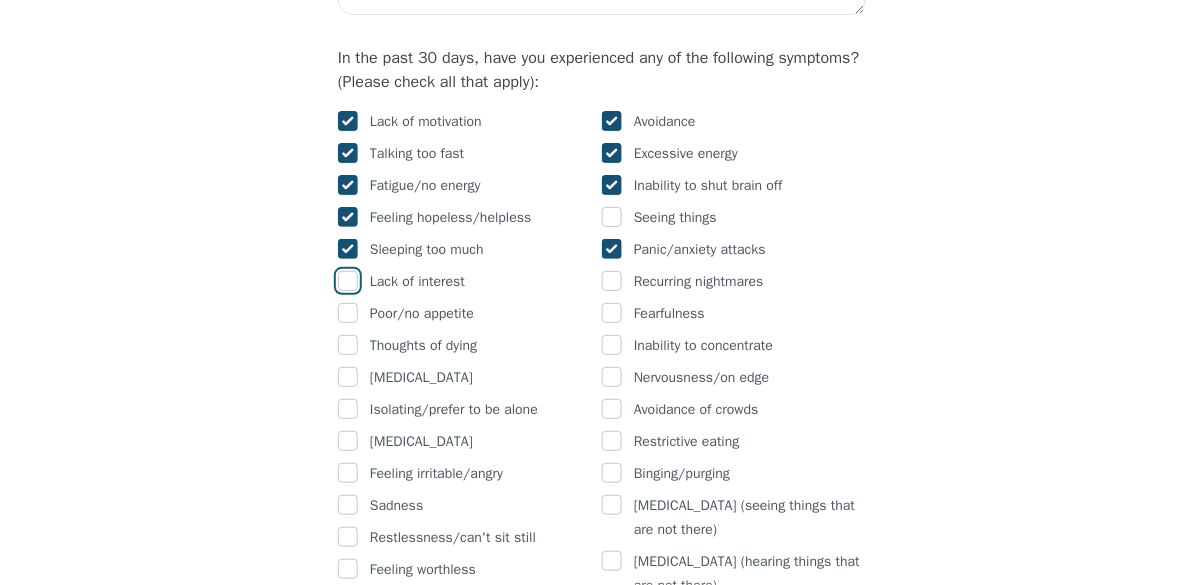 click at bounding box center (348, 281) 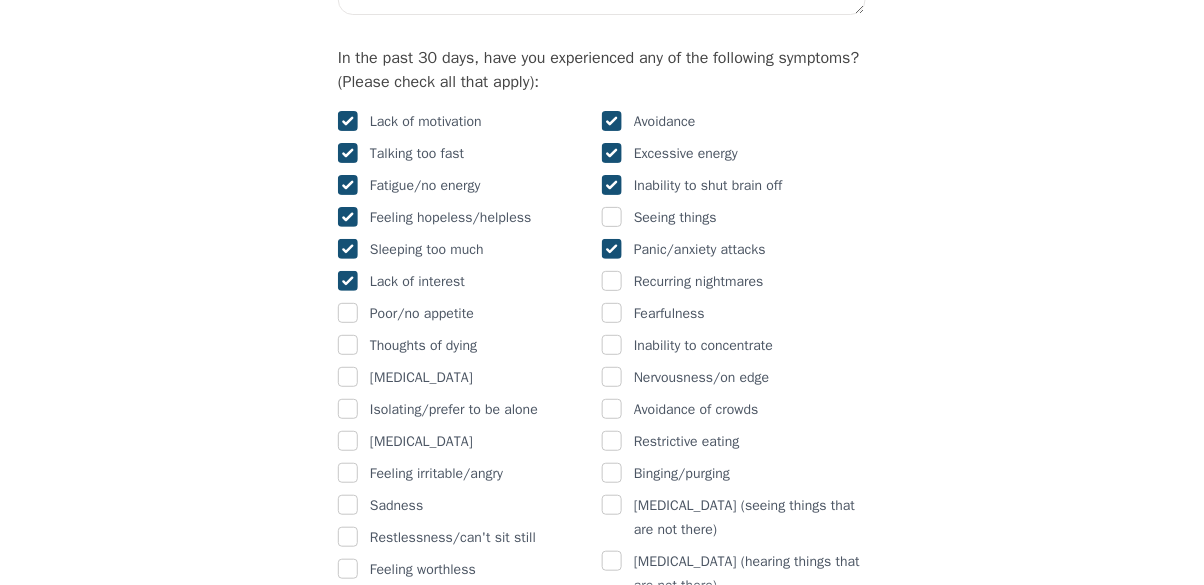checkbox on "true" 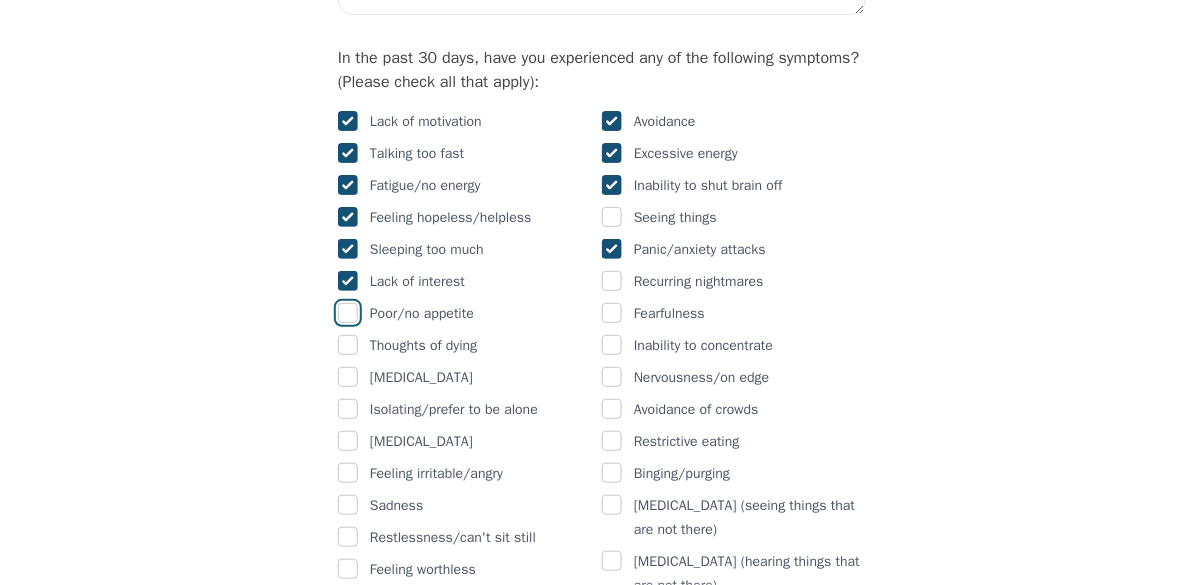 click at bounding box center (348, 313) 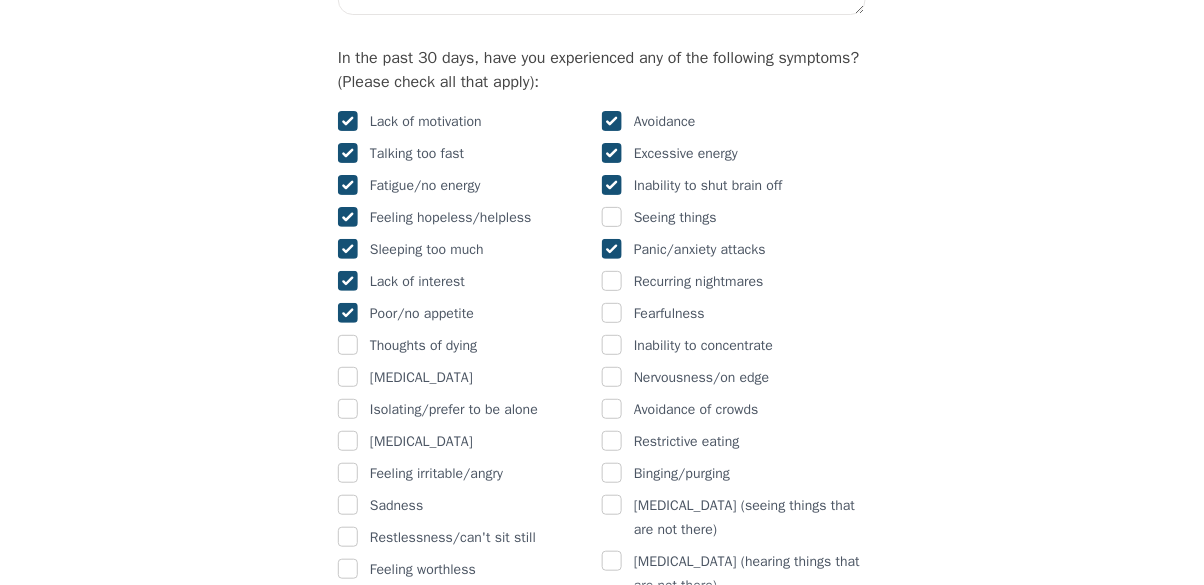 checkbox on "true" 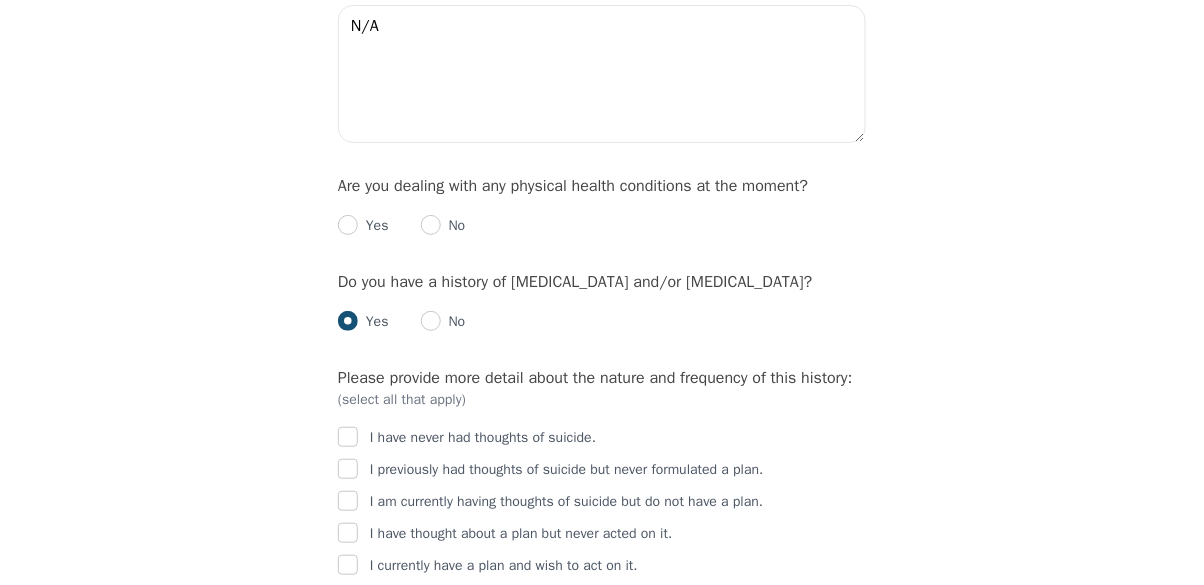 scroll, scrollTop: 2828, scrollLeft: 0, axis: vertical 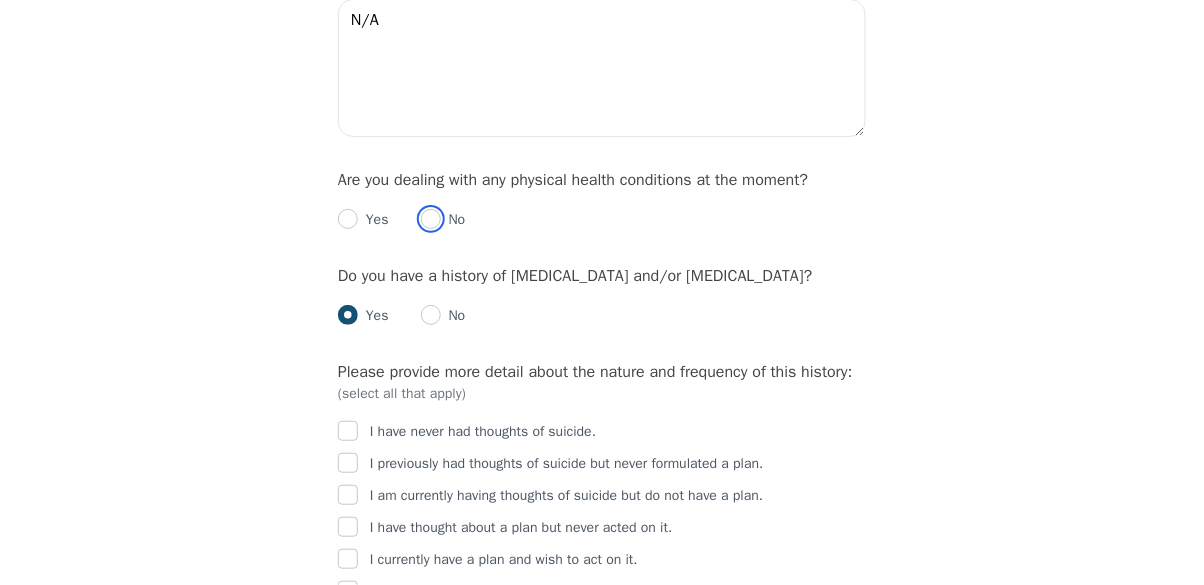 click at bounding box center [431, 219] 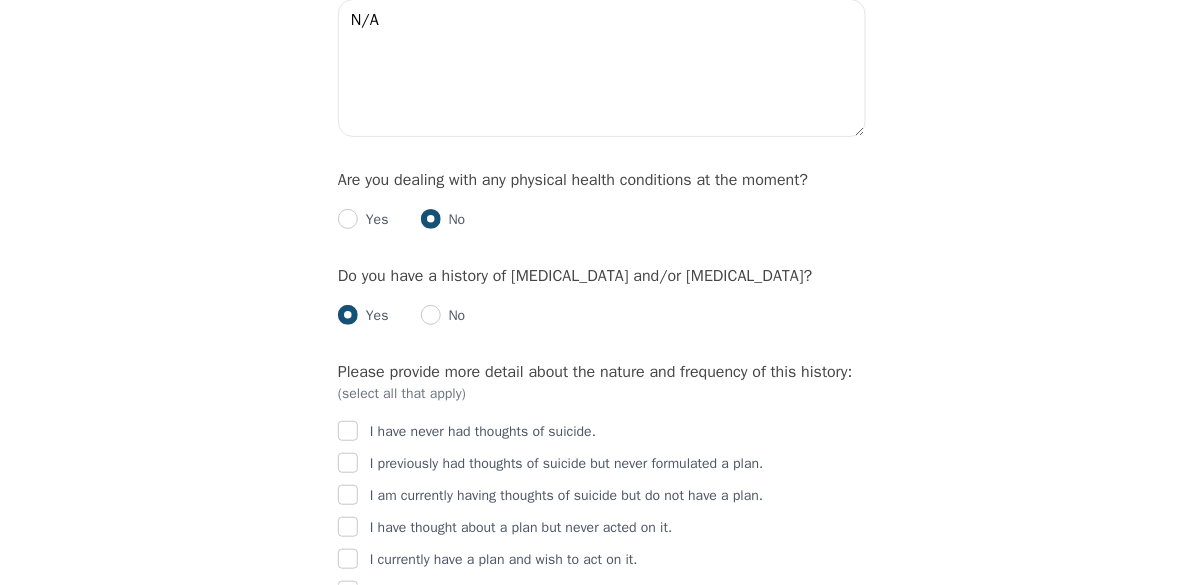 radio on "true" 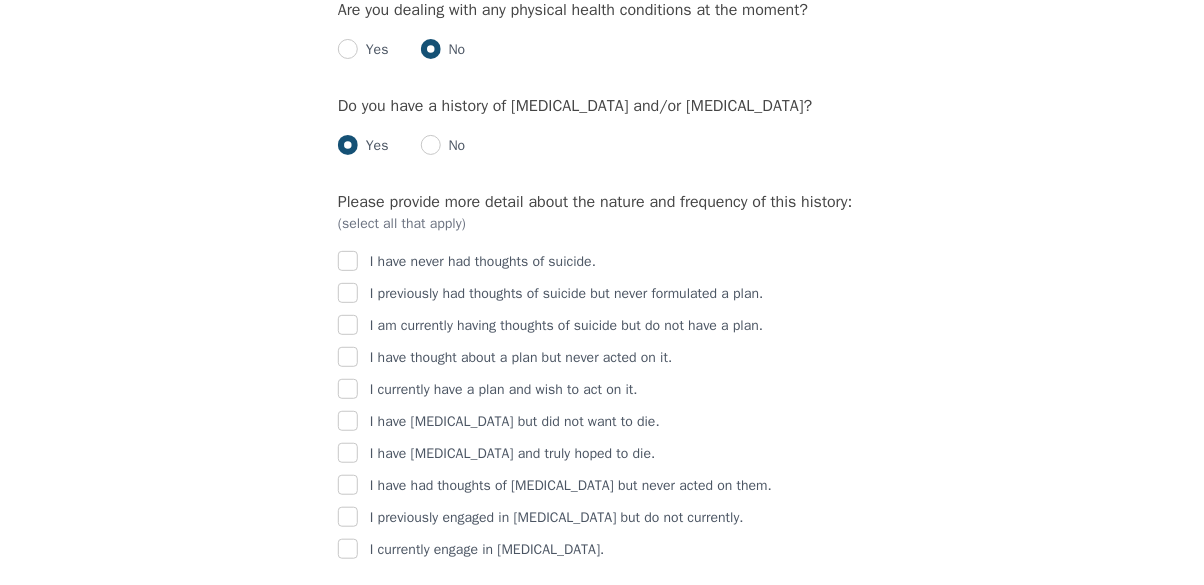 scroll, scrollTop: 2999, scrollLeft: 0, axis: vertical 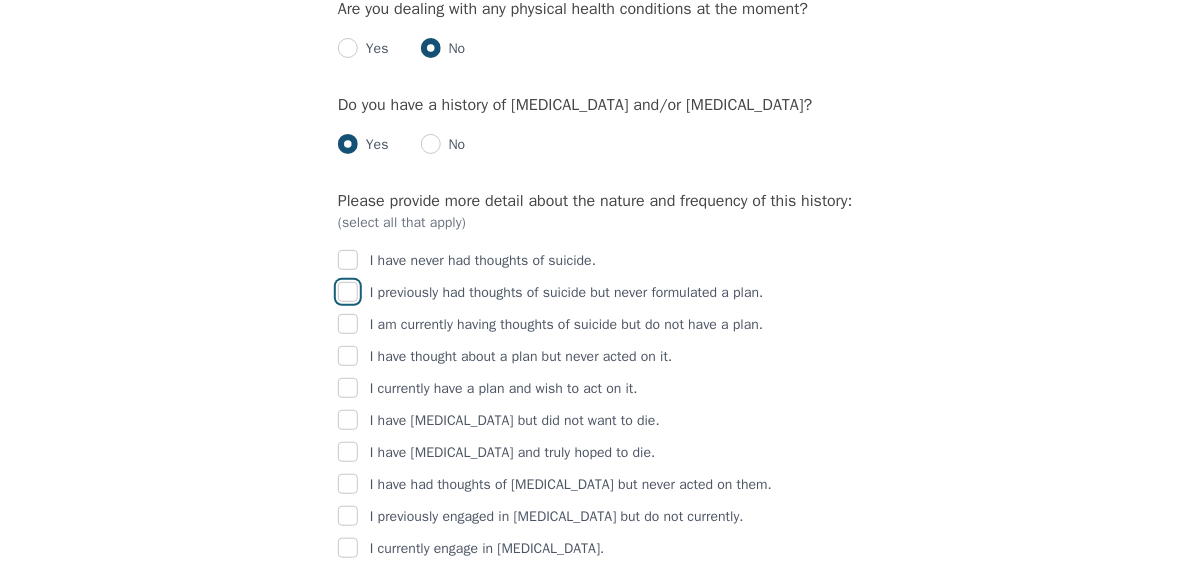 click at bounding box center [348, 292] 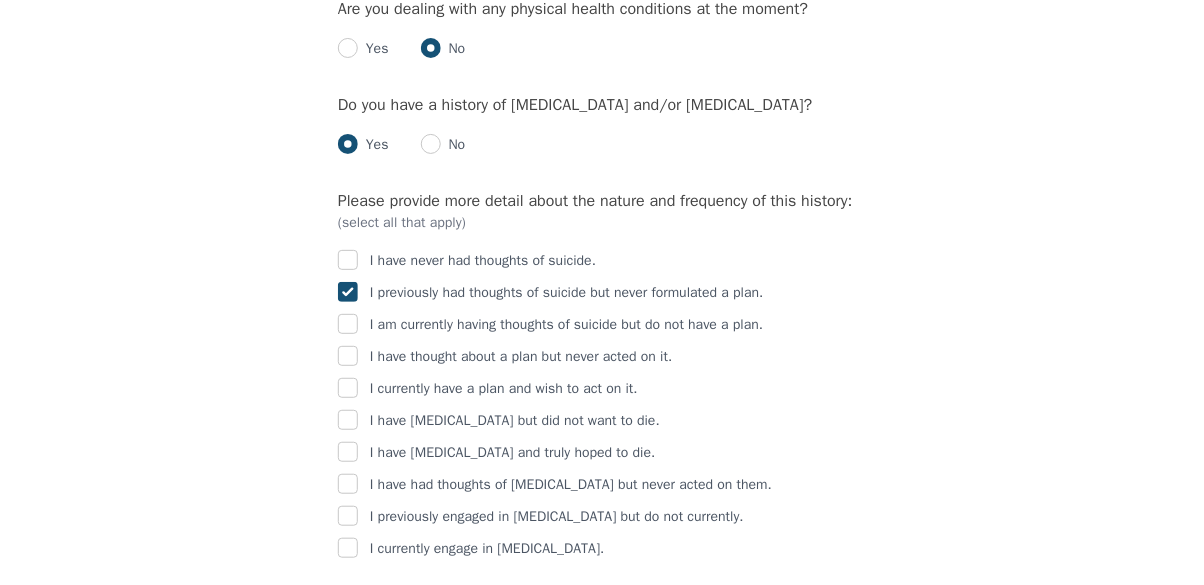 checkbox on "true" 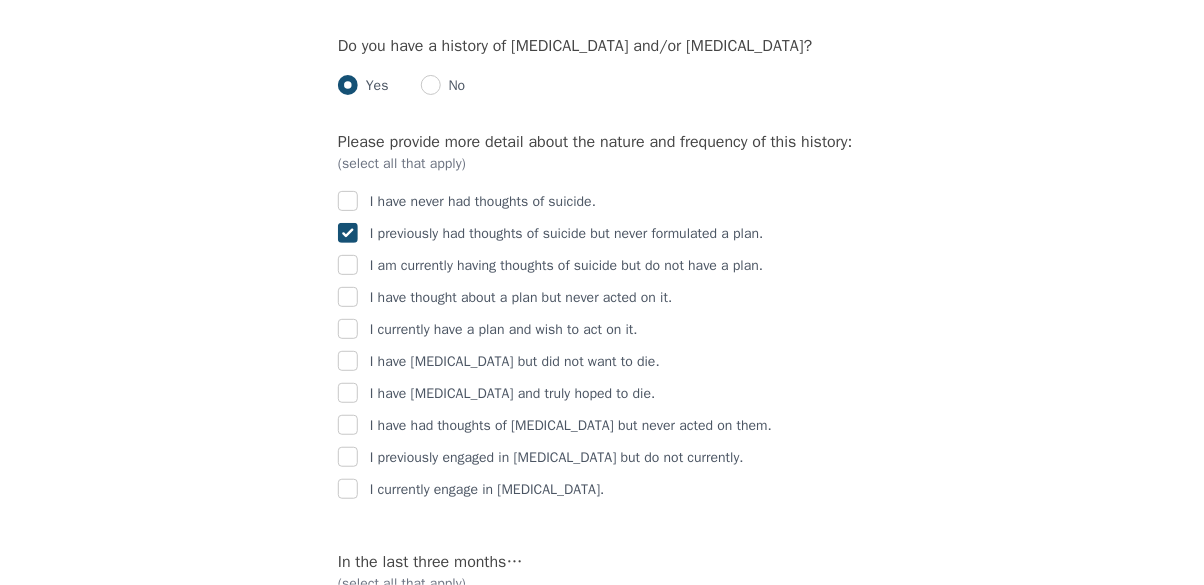 scroll, scrollTop: 3057, scrollLeft: 0, axis: vertical 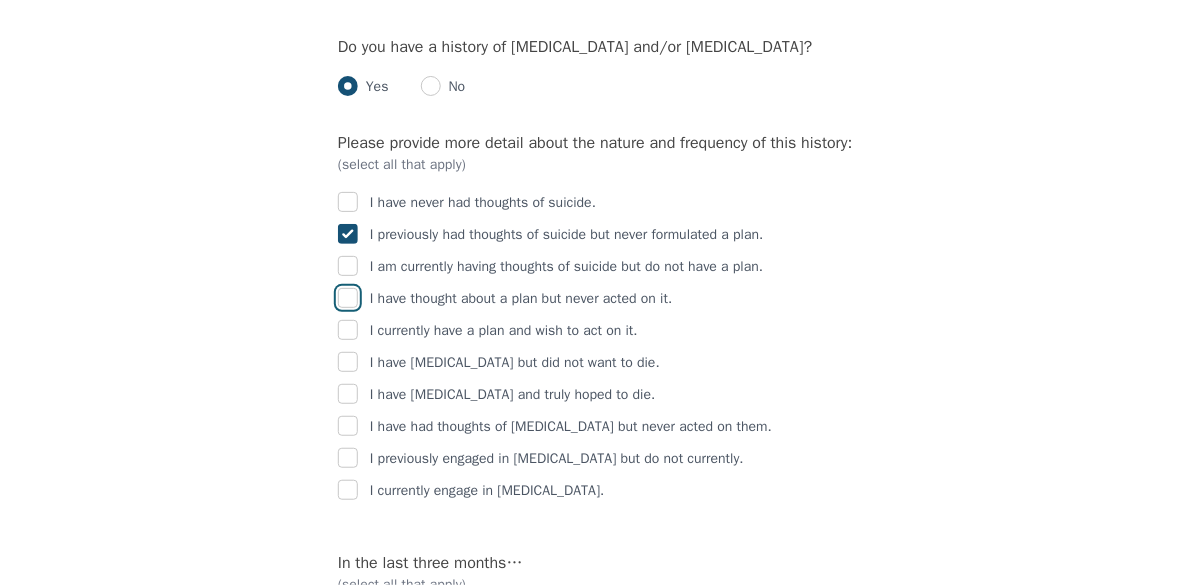 click at bounding box center (348, 298) 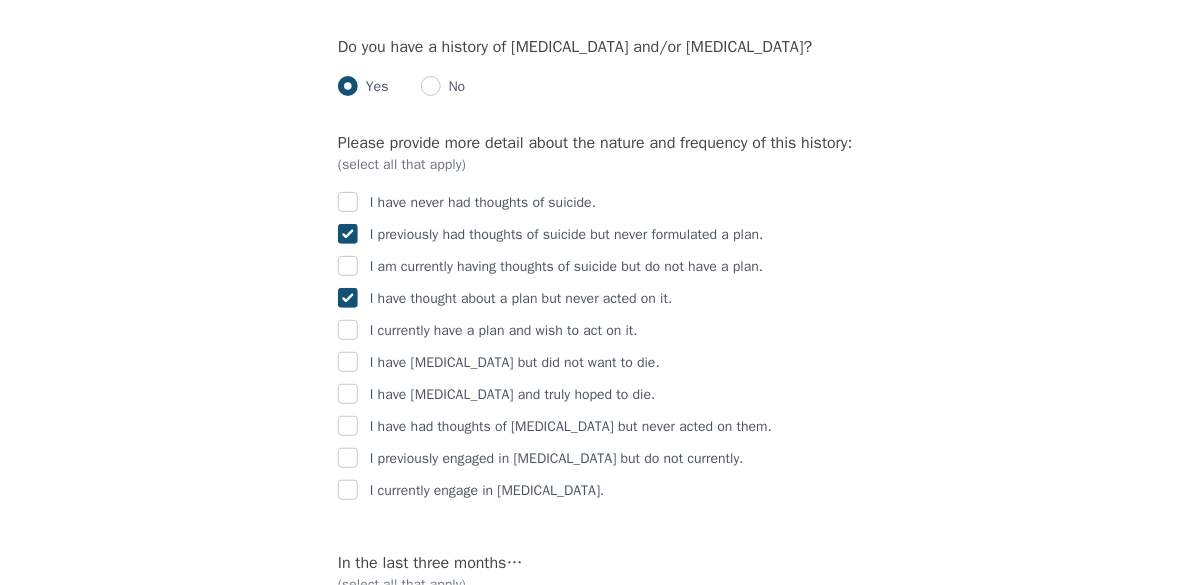 checkbox on "true" 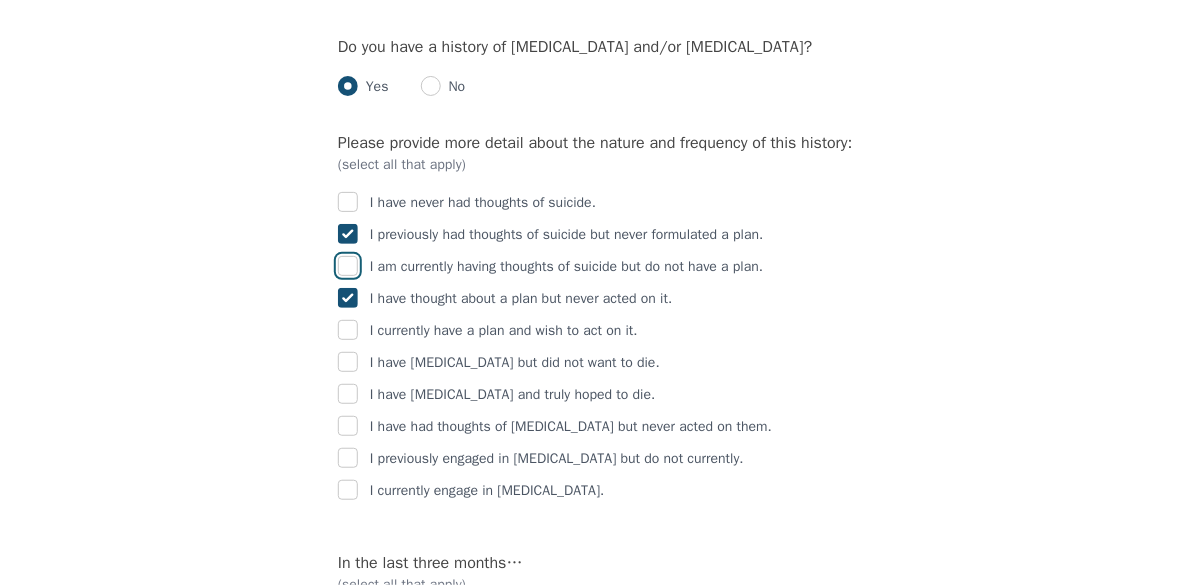 click at bounding box center (348, 266) 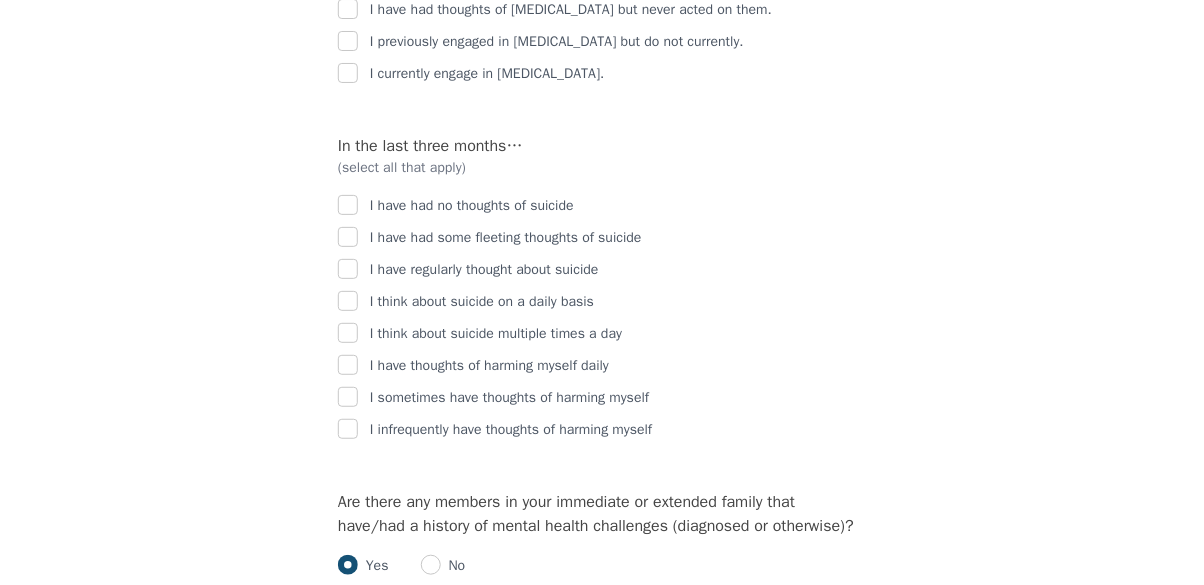 scroll, scrollTop: 3474, scrollLeft: 0, axis: vertical 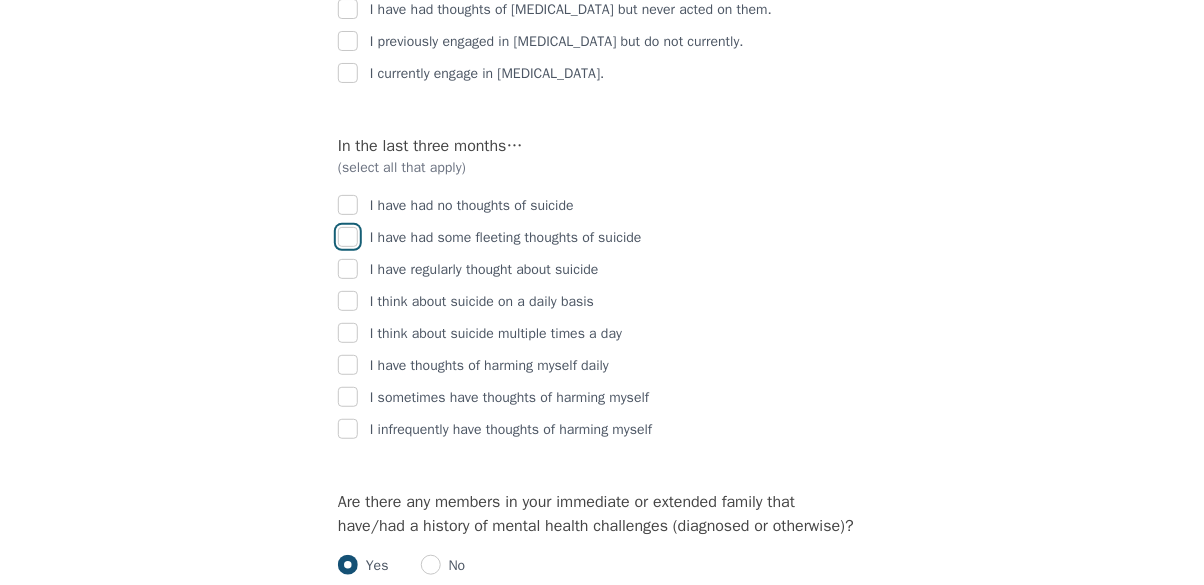 click at bounding box center (348, 237) 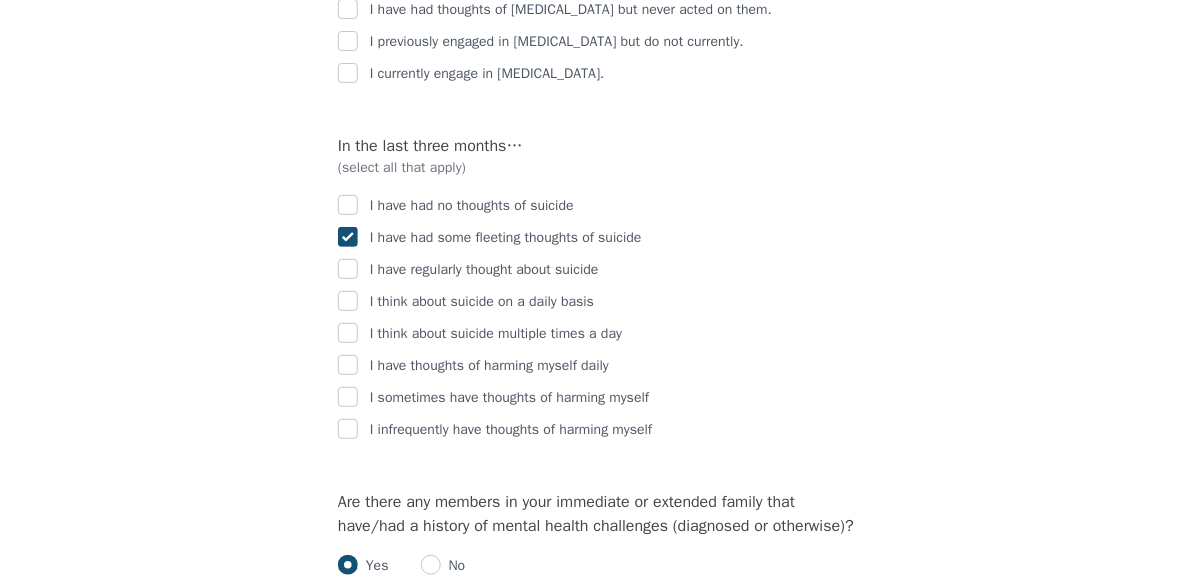 checkbox on "true" 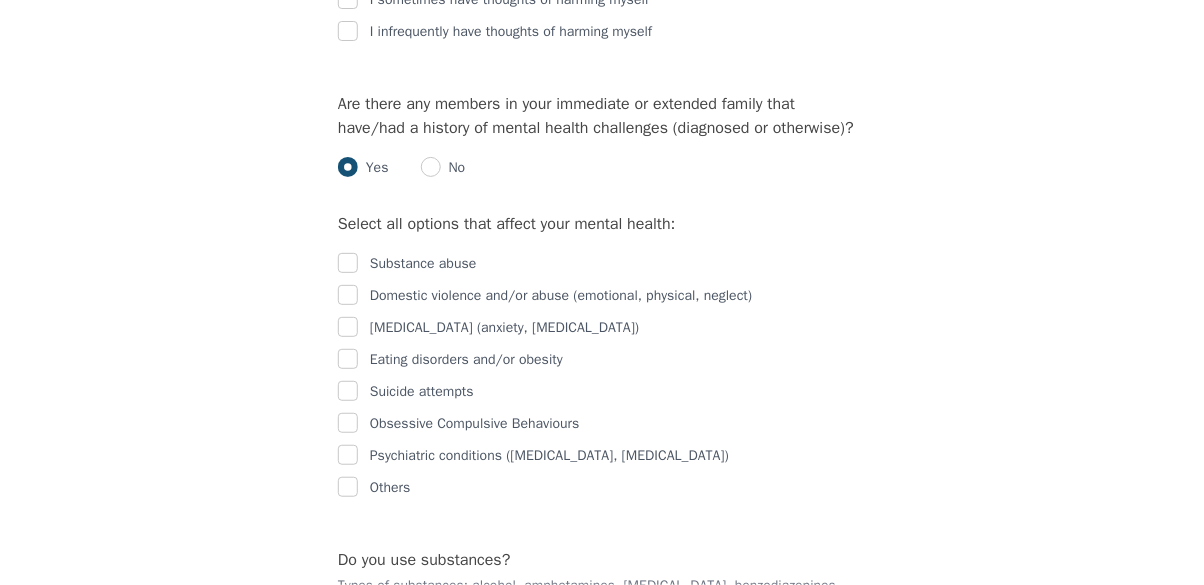 scroll, scrollTop: 3870, scrollLeft: 0, axis: vertical 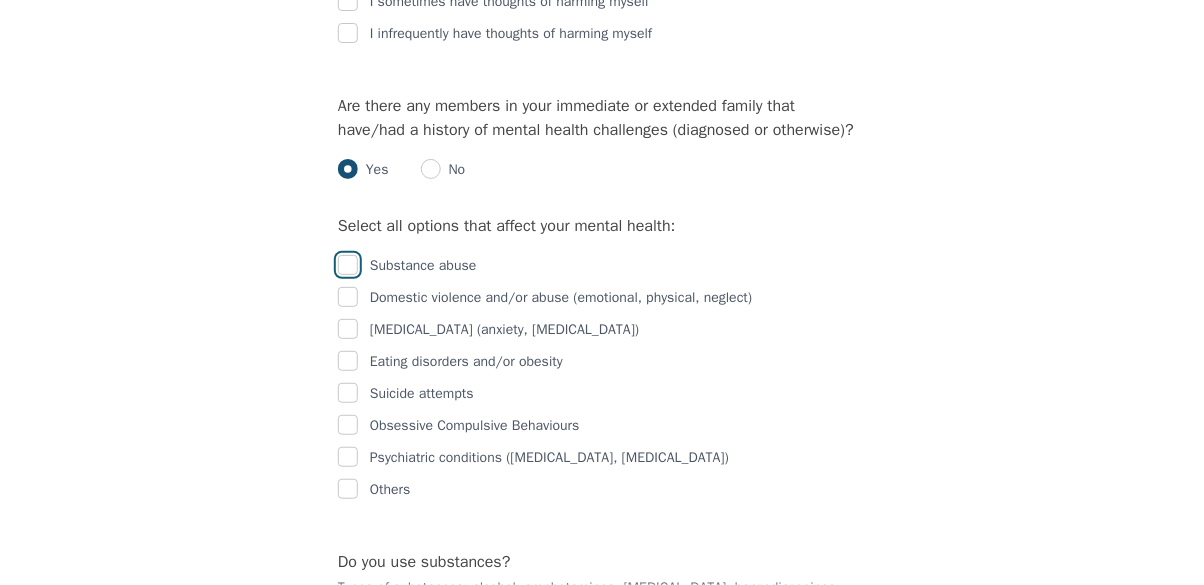 click at bounding box center [348, 265] 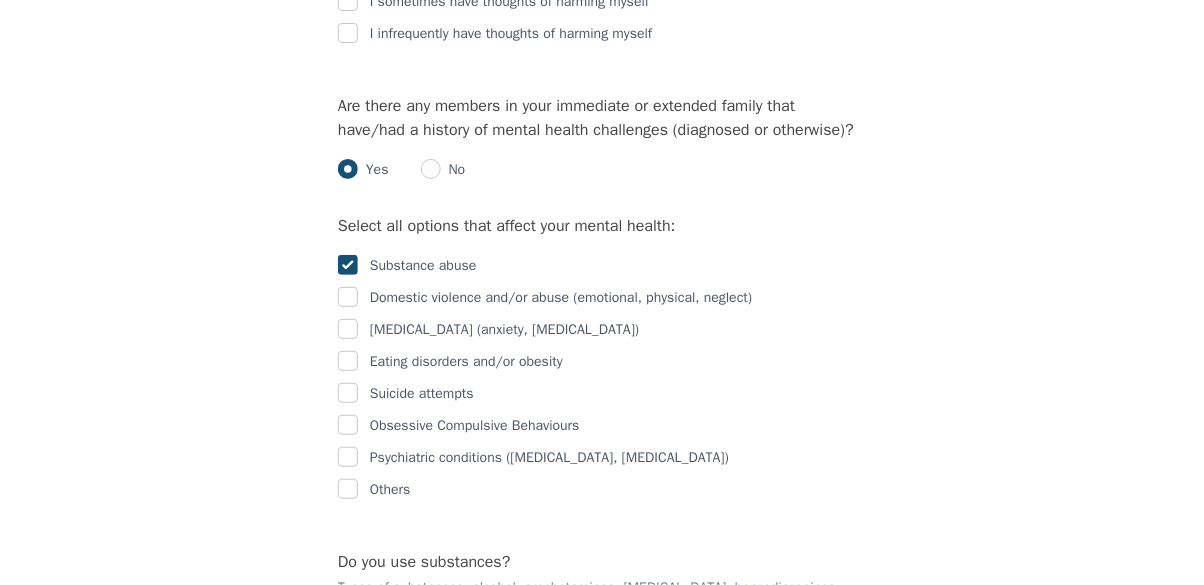 checkbox on "true" 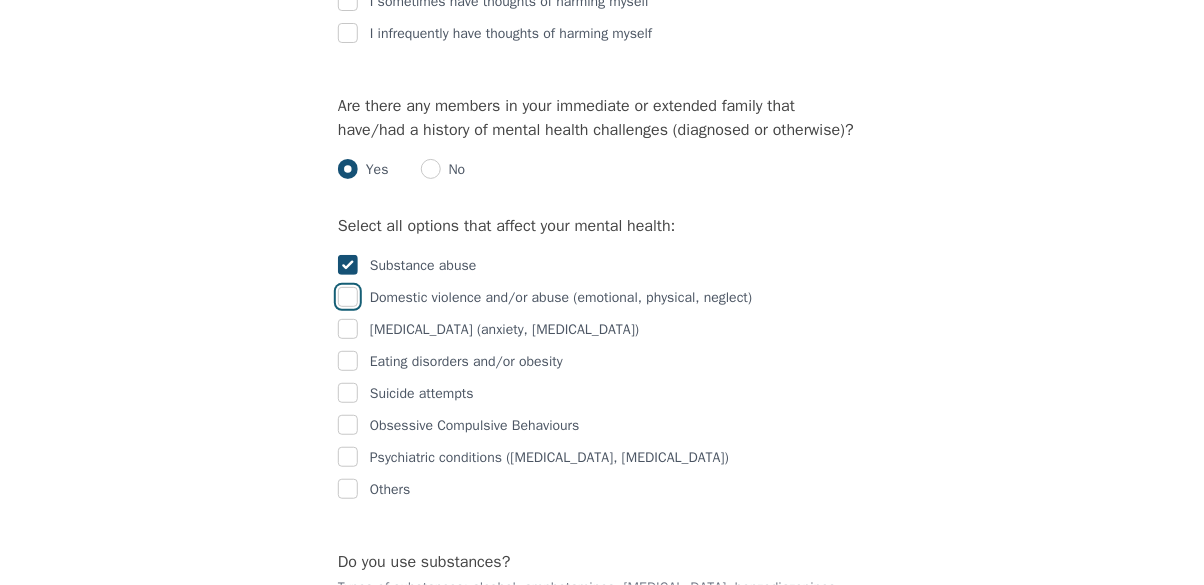 click at bounding box center (348, 297) 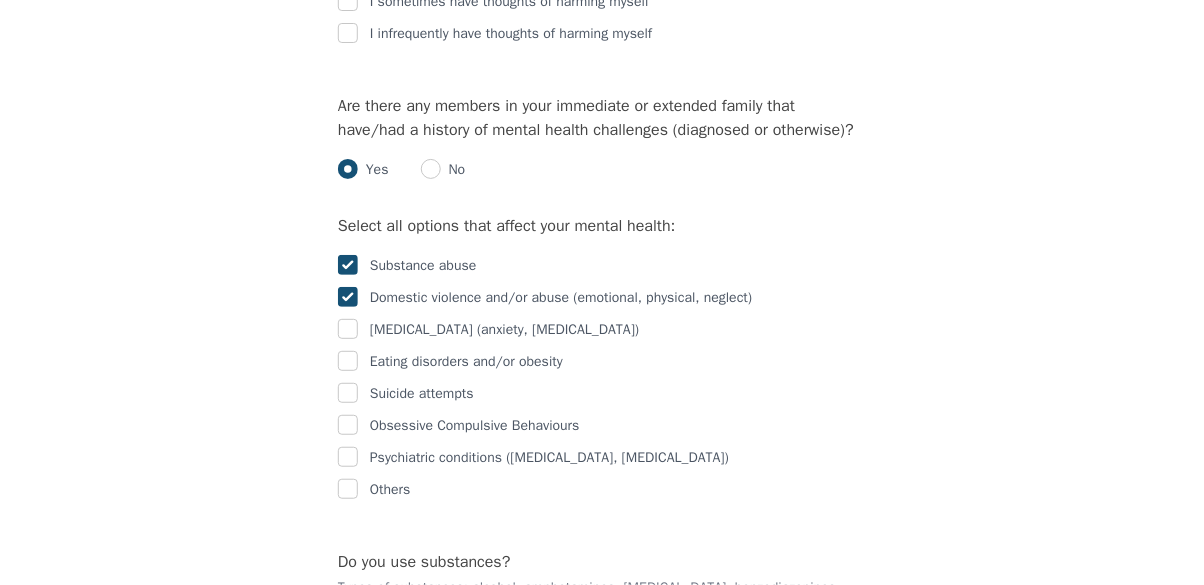 click at bounding box center [348, 297] 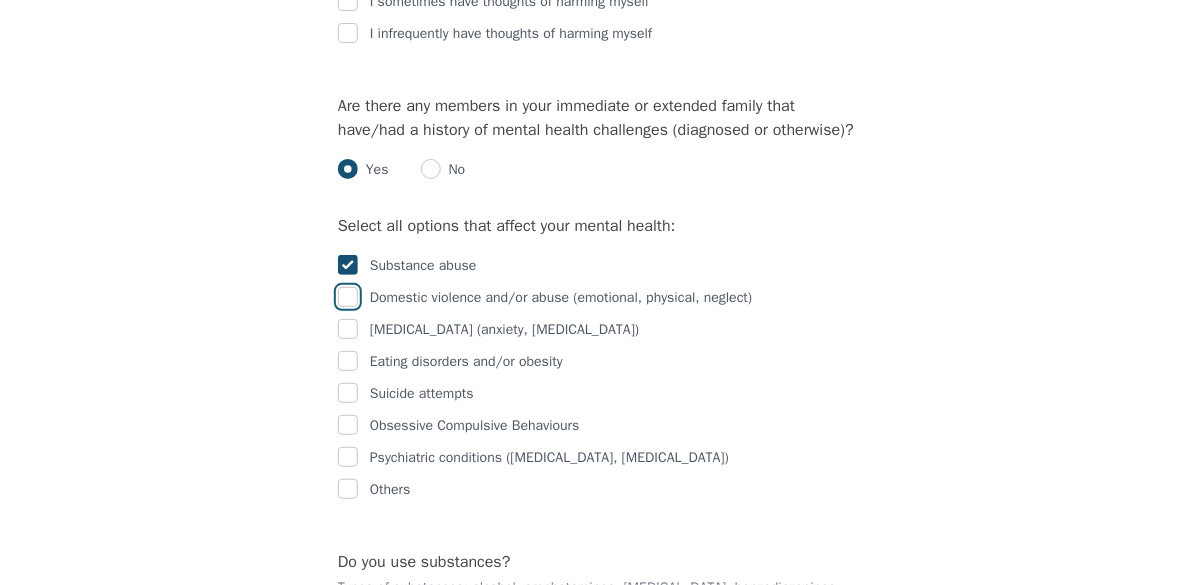 checkbox on "false" 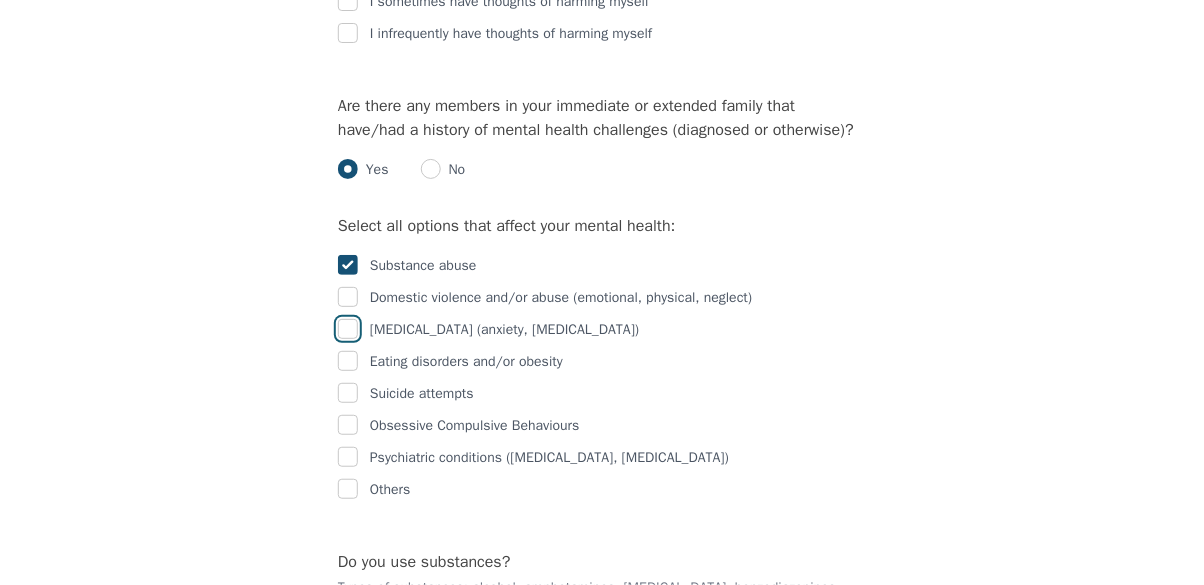 click at bounding box center (348, 329) 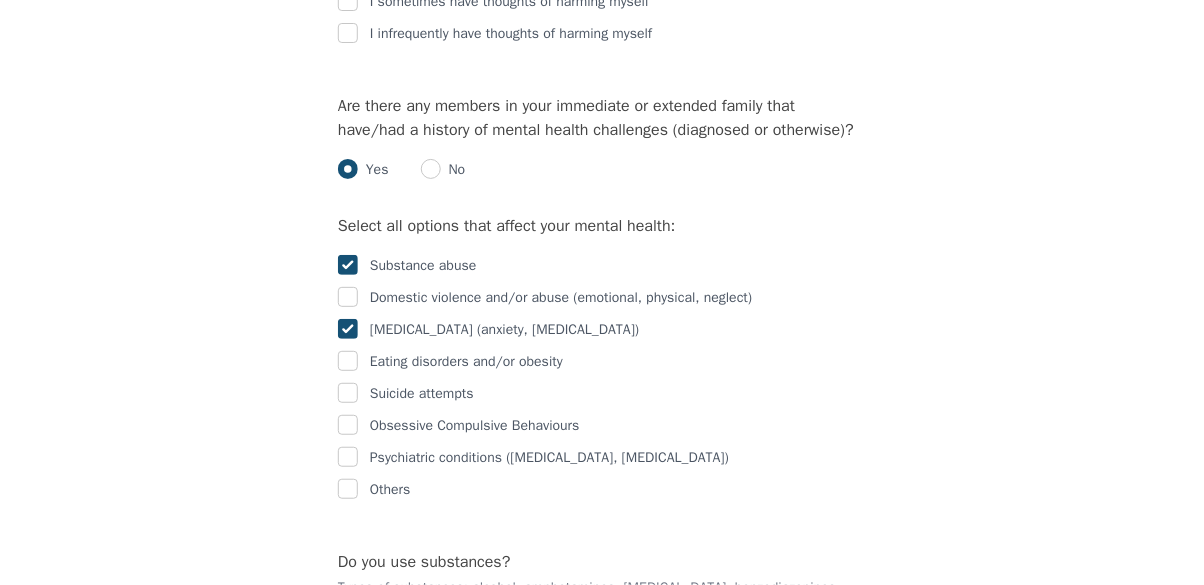 checkbox on "true" 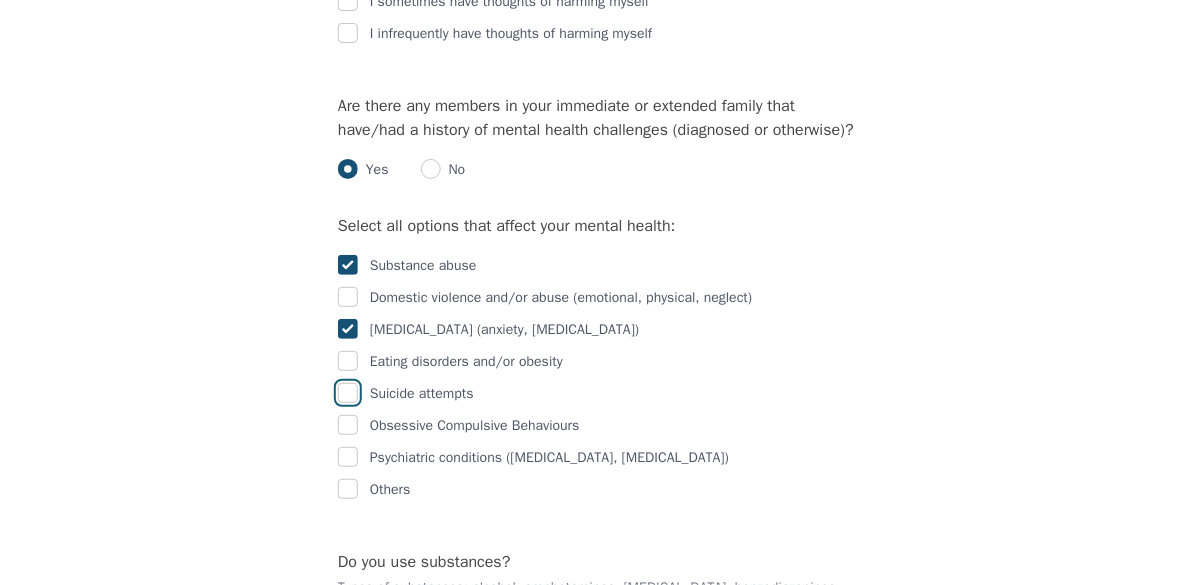 click at bounding box center [348, 393] 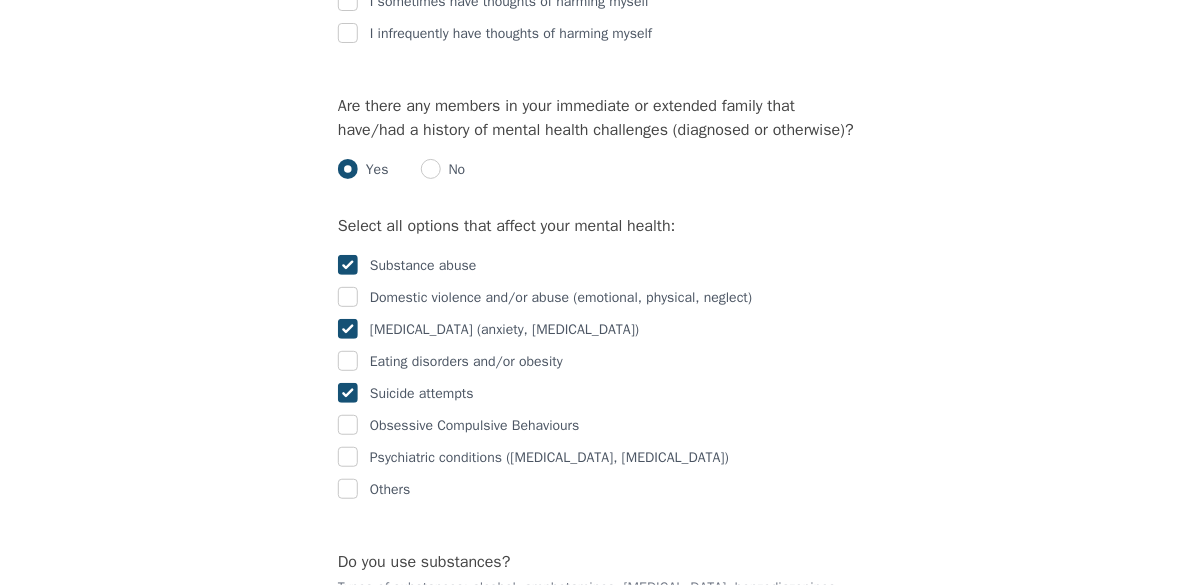 click at bounding box center [348, 393] 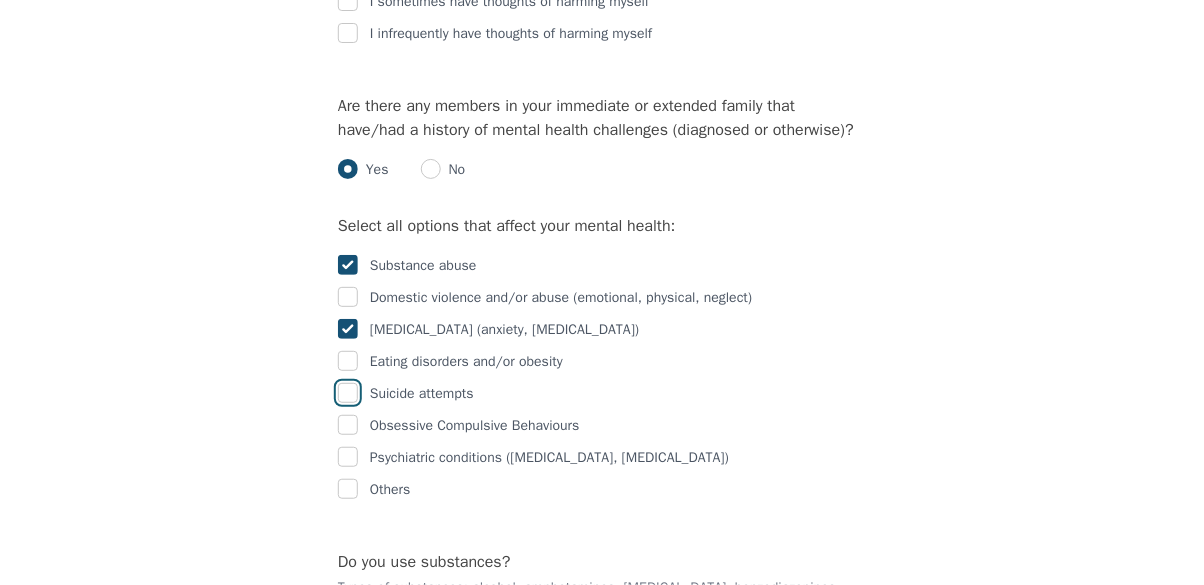 checkbox on "false" 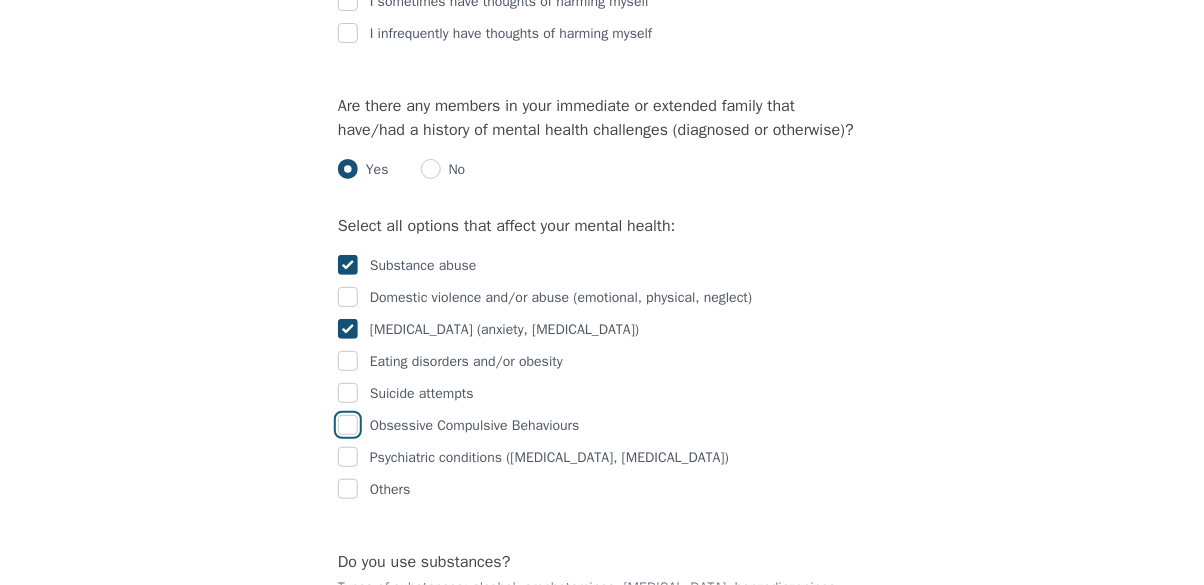 click at bounding box center (348, 425) 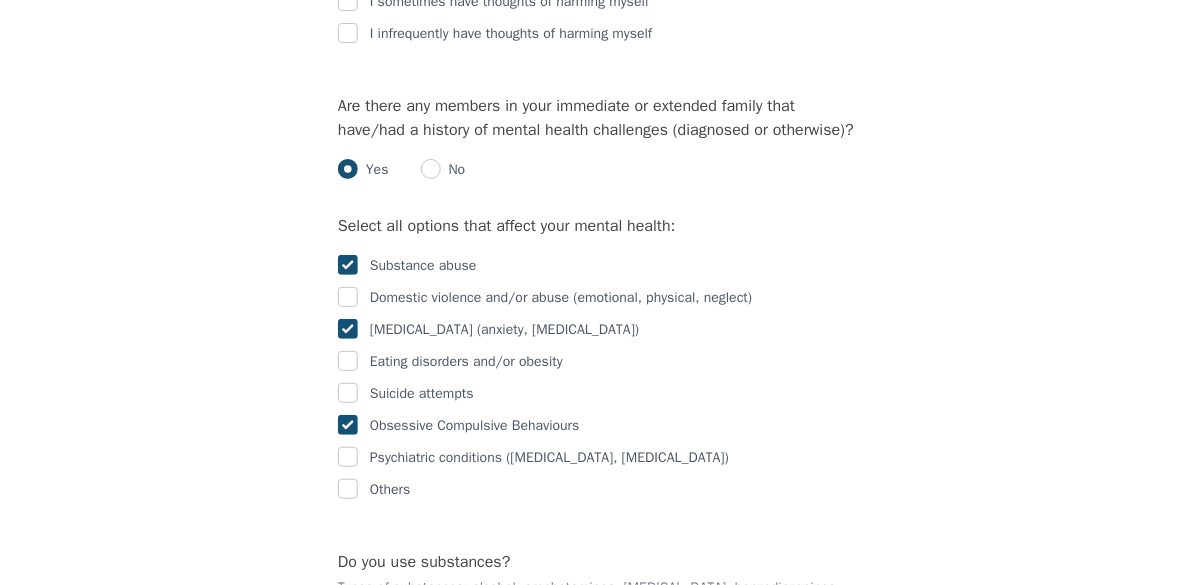 checkbox on "true" 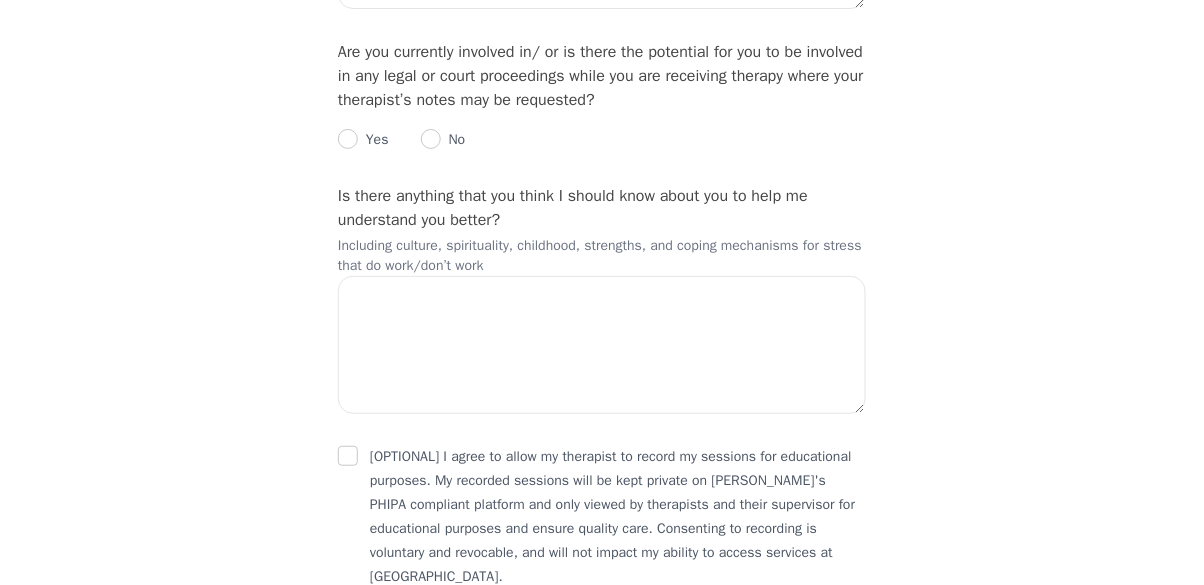 scroll, scrollTop: 4685, scrollLeft: 0, axis: vertical 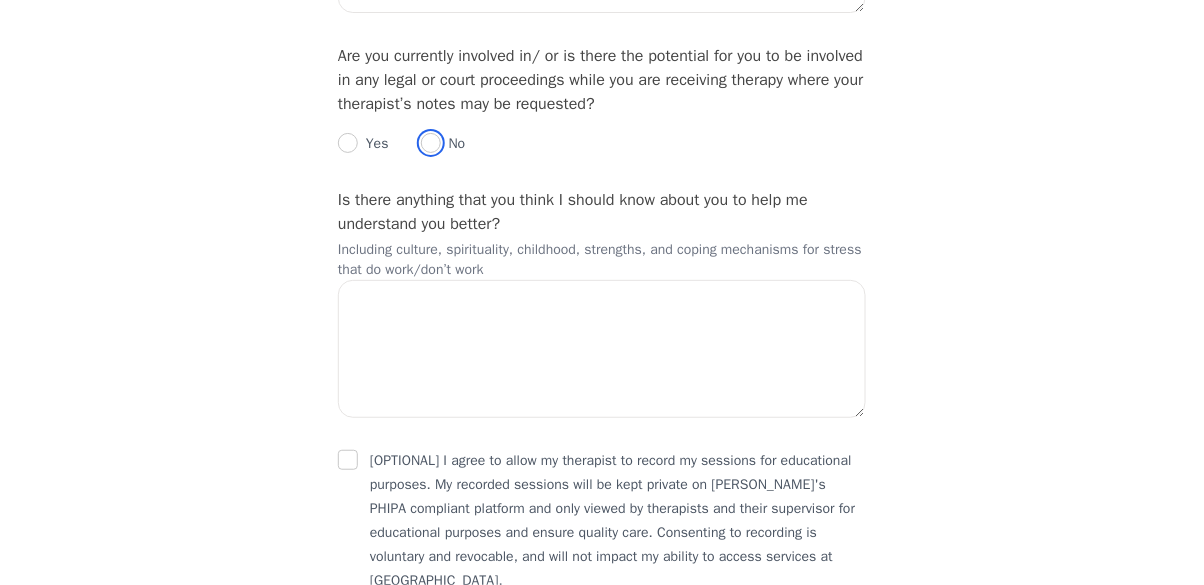 click at bounding box center [431, 143] 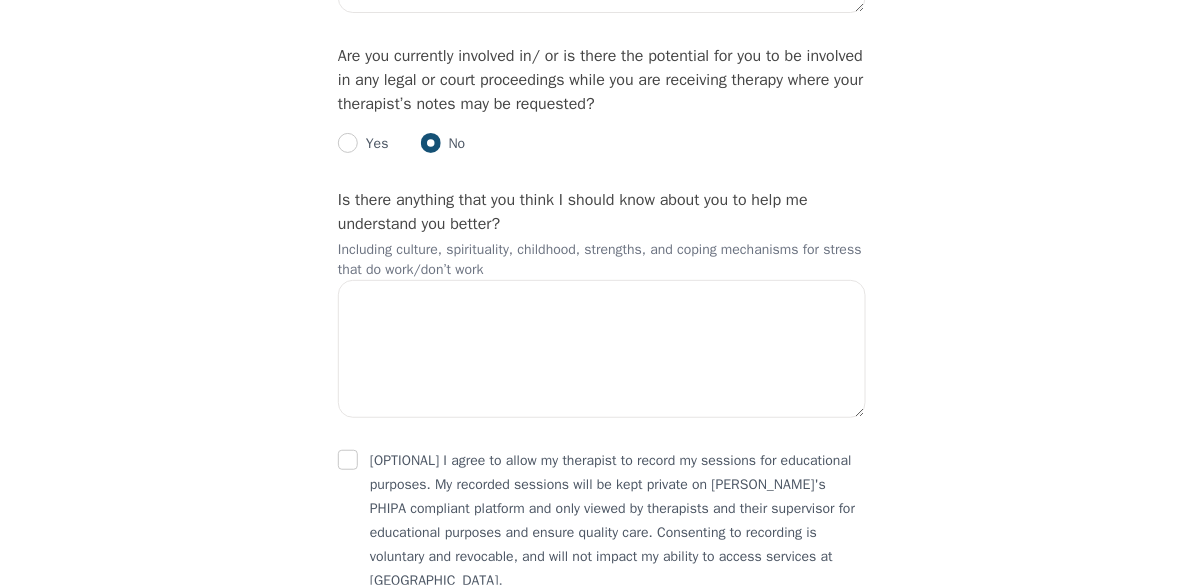 radio on "true" 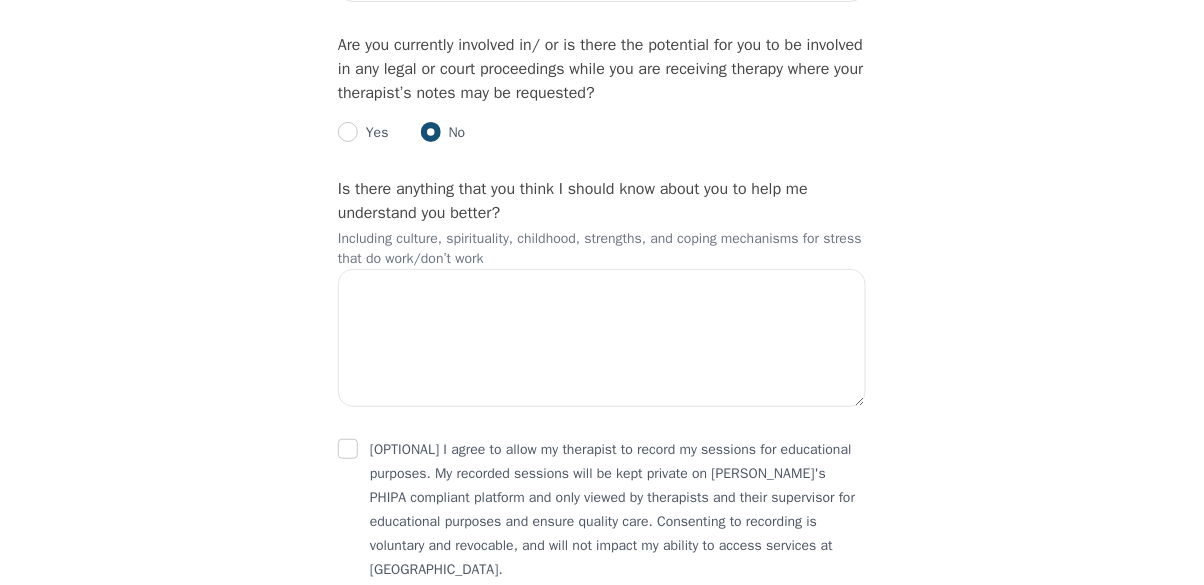 scroll, scrollTop: 4756, scrollLeft: 0, axis: vertical 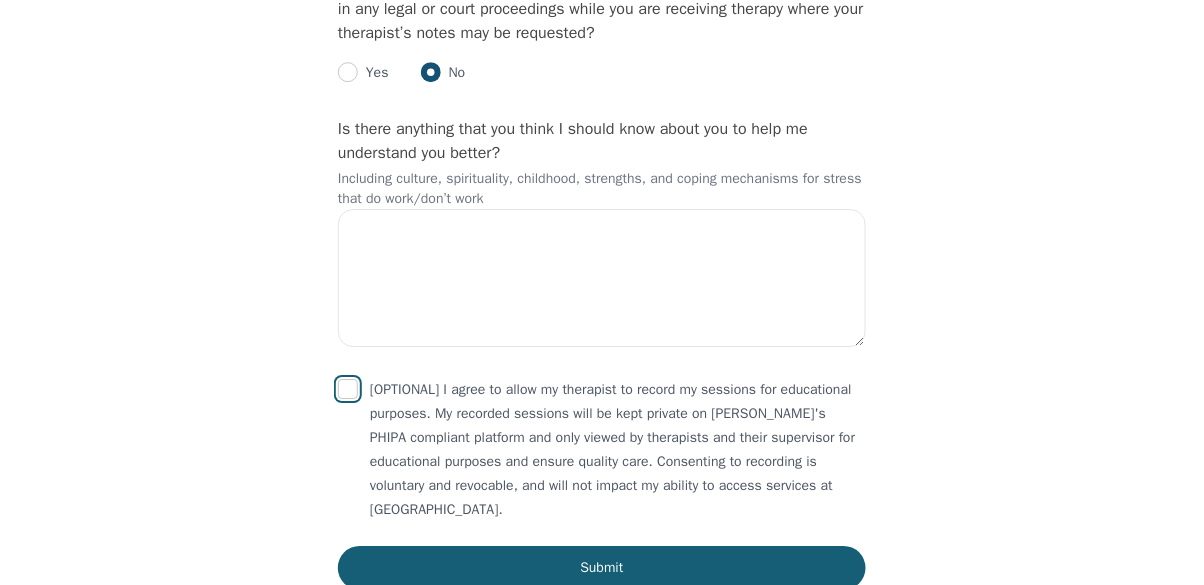 click at bounding box center (348, 389) 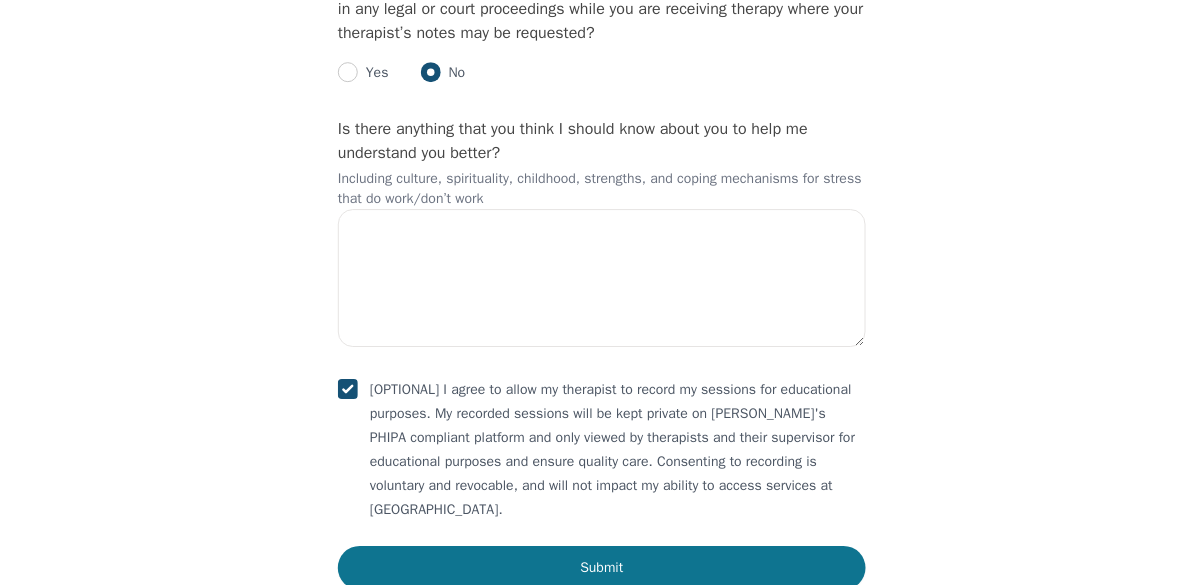 click on "Submit" at bounding box center (602, 568) 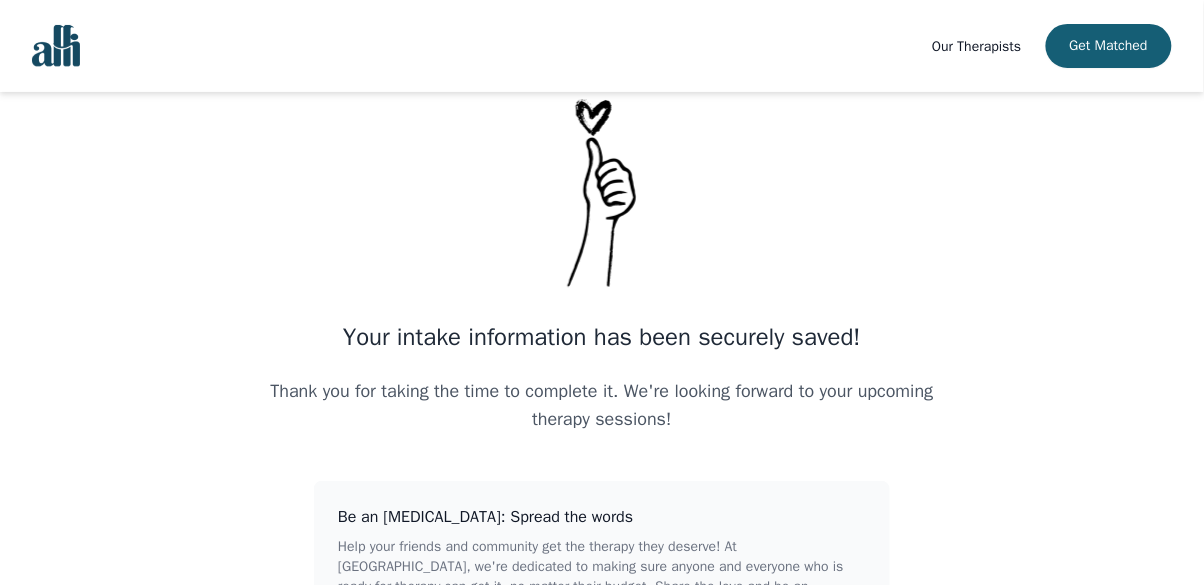 scroll, scrollTop: 0, scrollLeft: 0, axis: both 